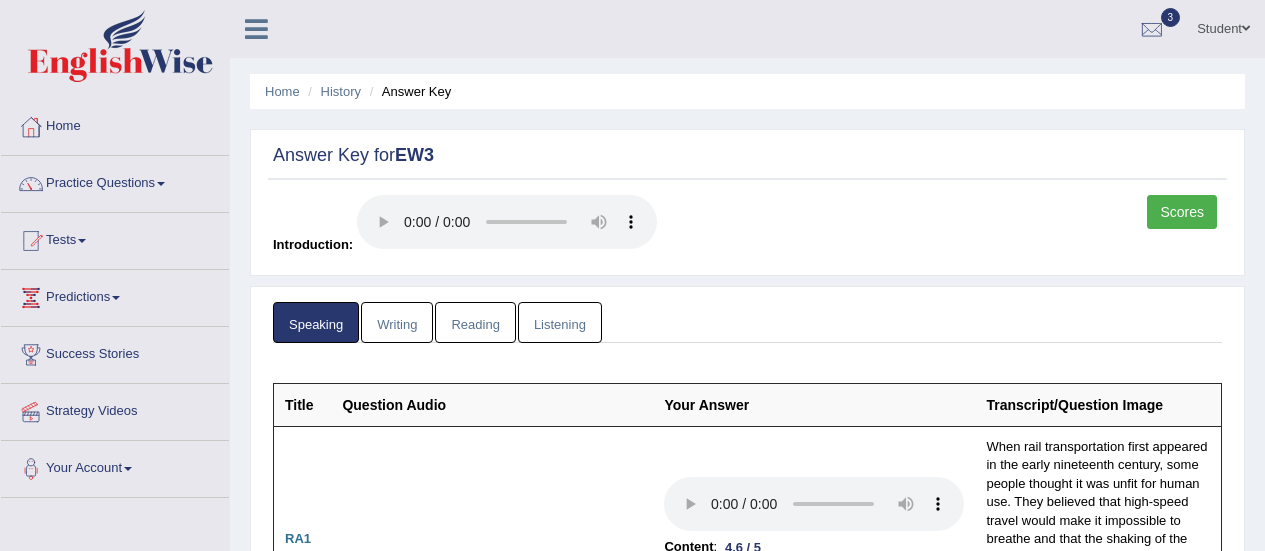 scroll, scrollTop: 0, scrollLeft: 0, axis: both 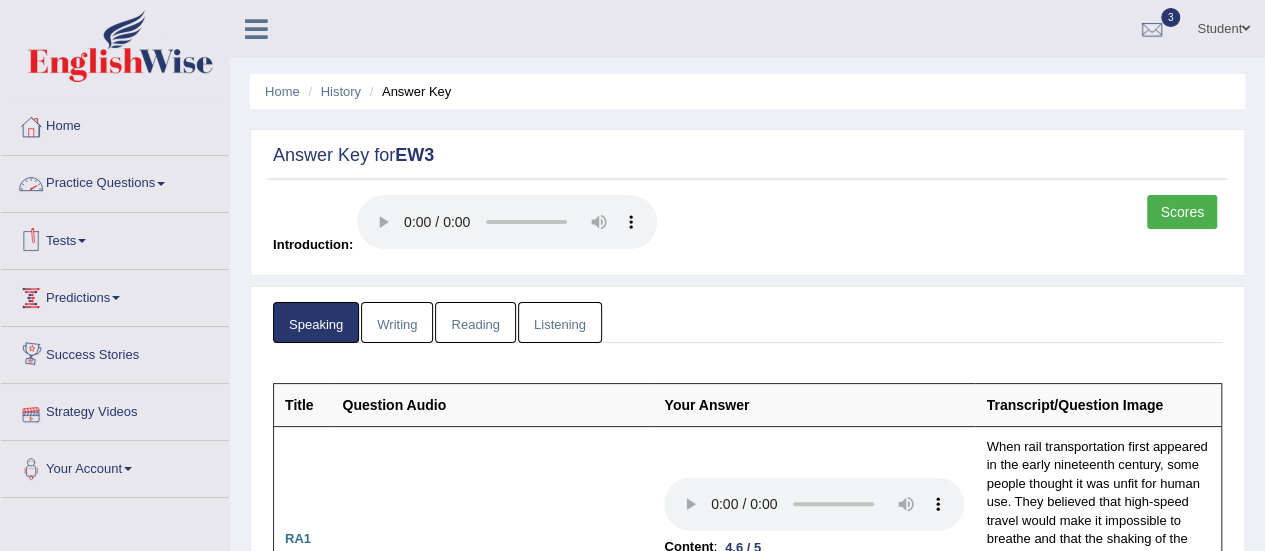 click on "Writing" at bounding box center (397, 322) 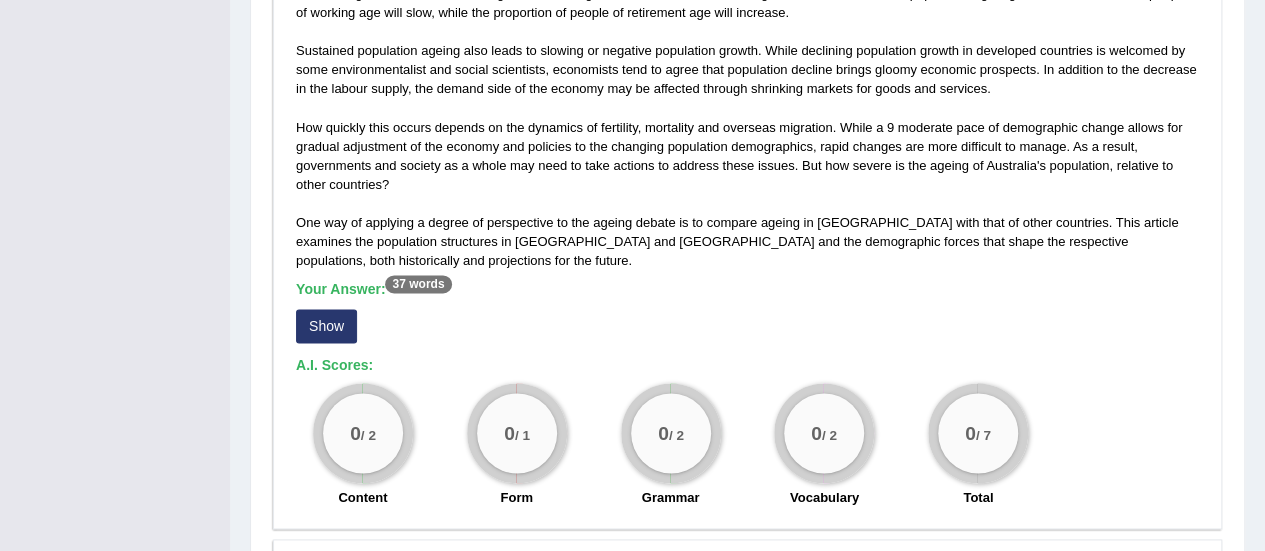 scroll, scrollTop: 1200, scrollLeft: 0, axis: vertical 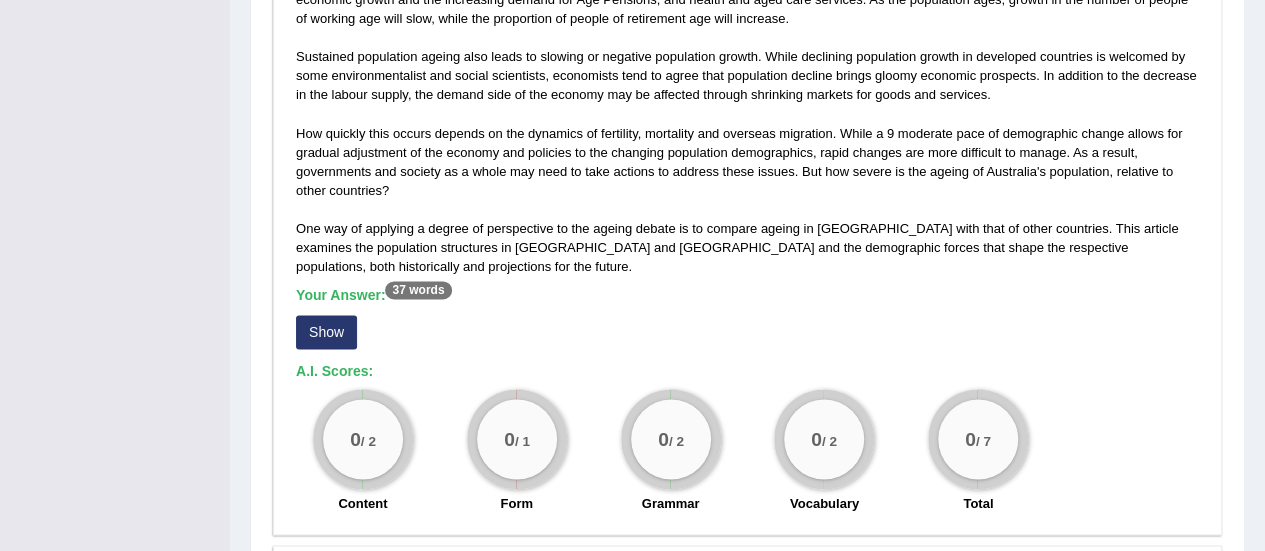 click on "Show" at bounding box center [326, 332] 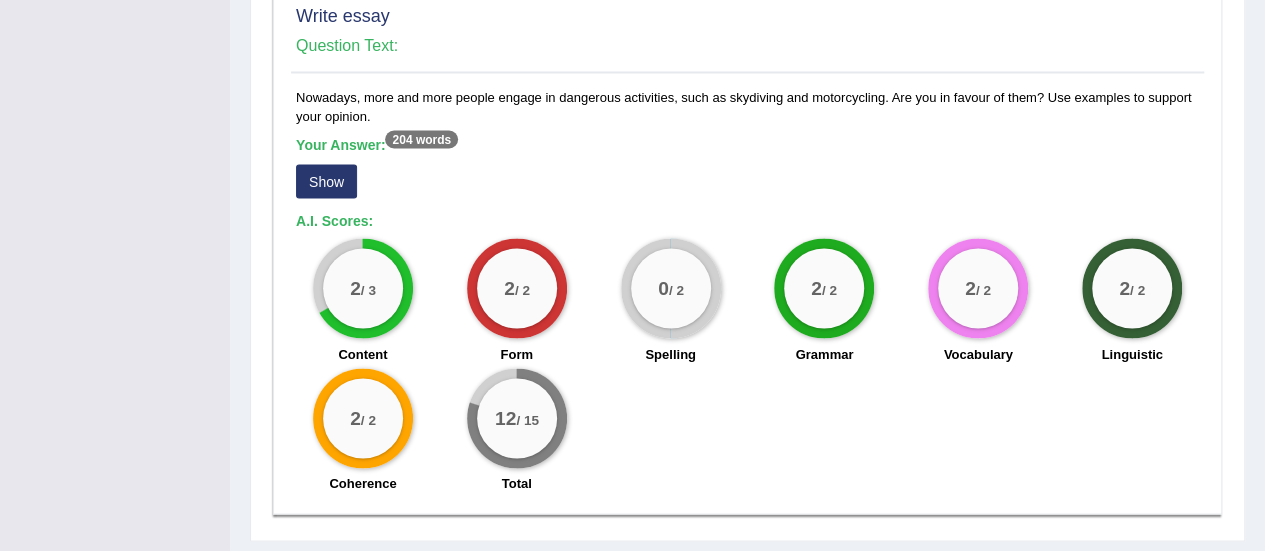 scroll, scrollTop: 1784, scrollLeft: 0, axis: vertical 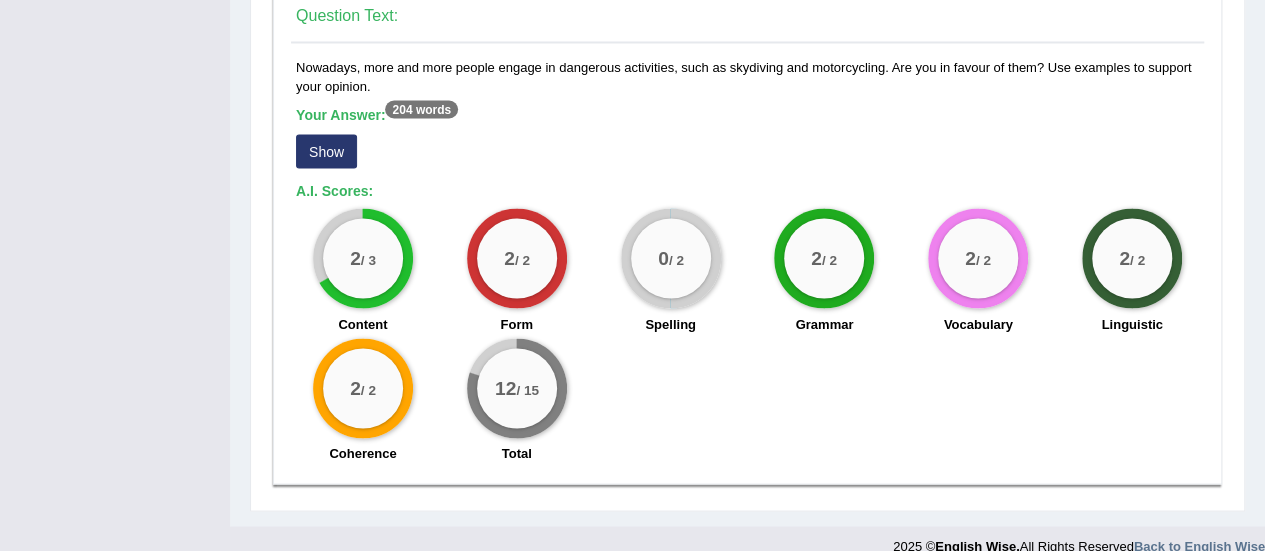 click on "Show" at bounding box center [326, 151] 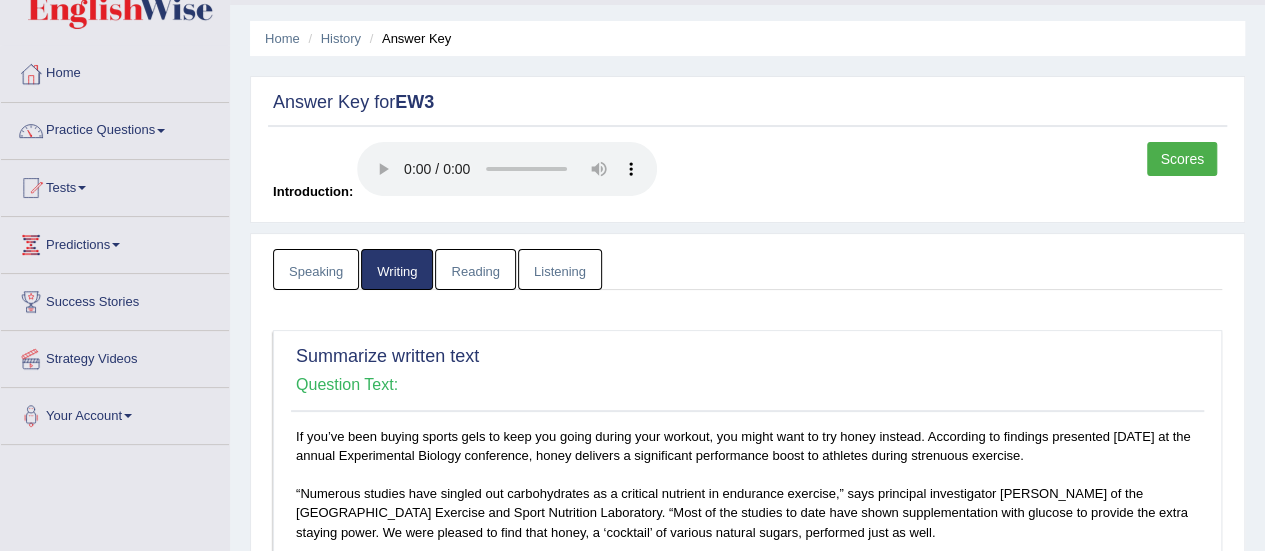 scroll, scrollTop: 0, scrollLeft: 0, axis: both 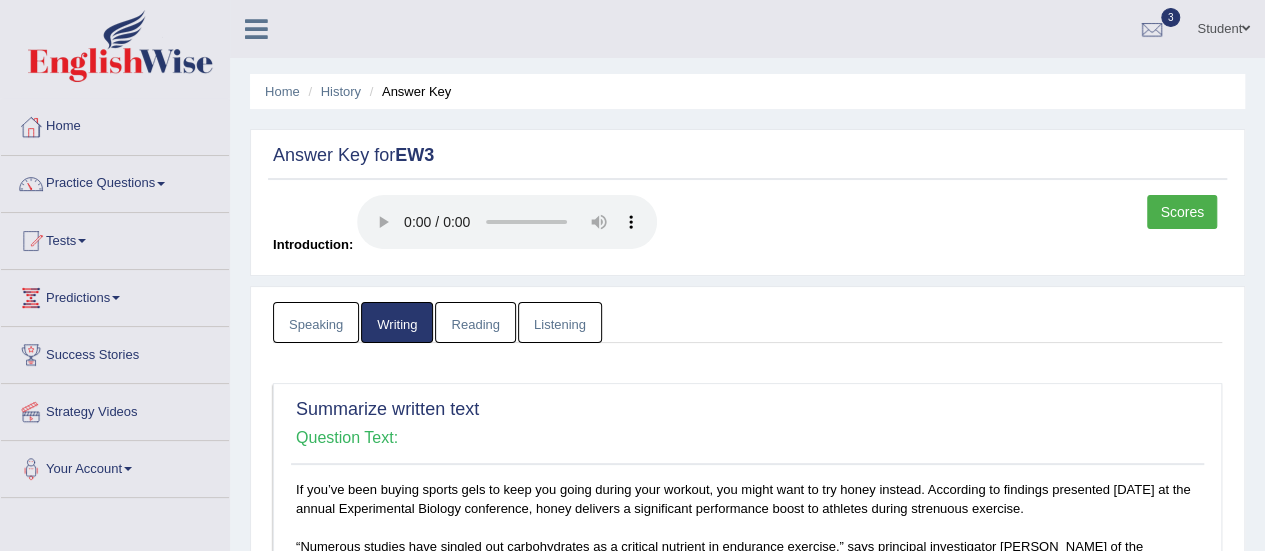 click on "Reading" at bounding box center [475, 322] 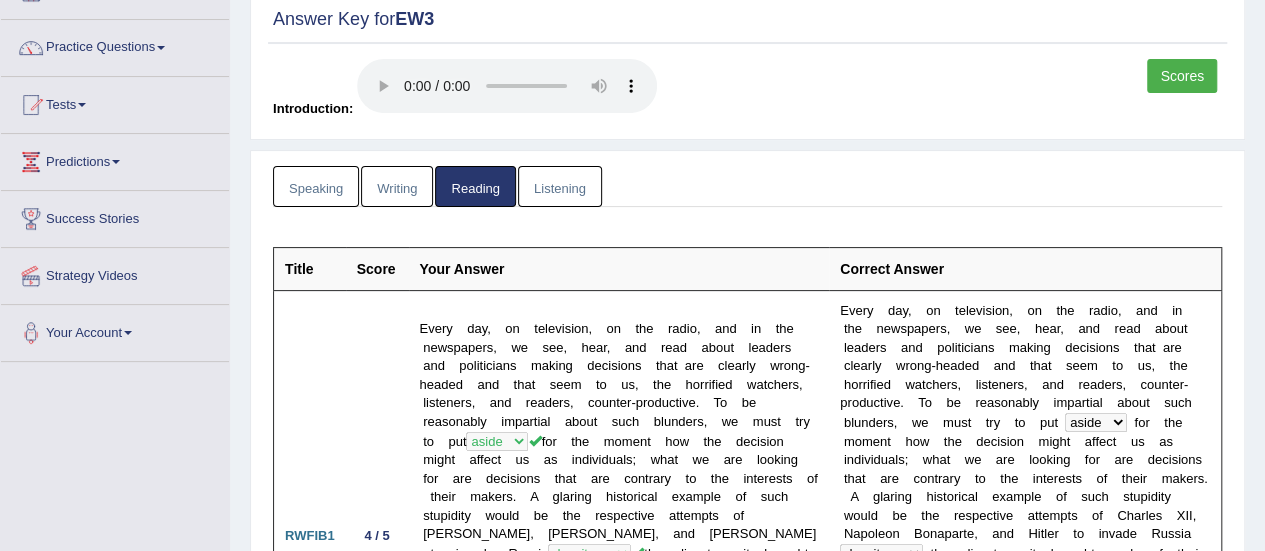 scroll, scrollTop: 0, scrollLeft: 0, axis: both 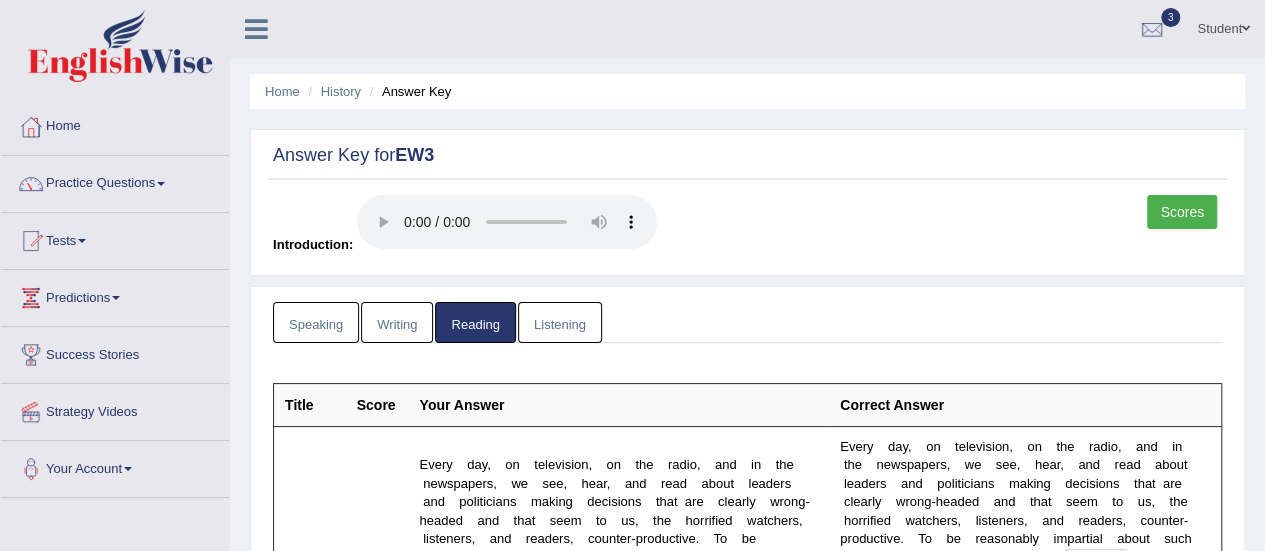 click on "Listening" at bounding box center (560, 322) 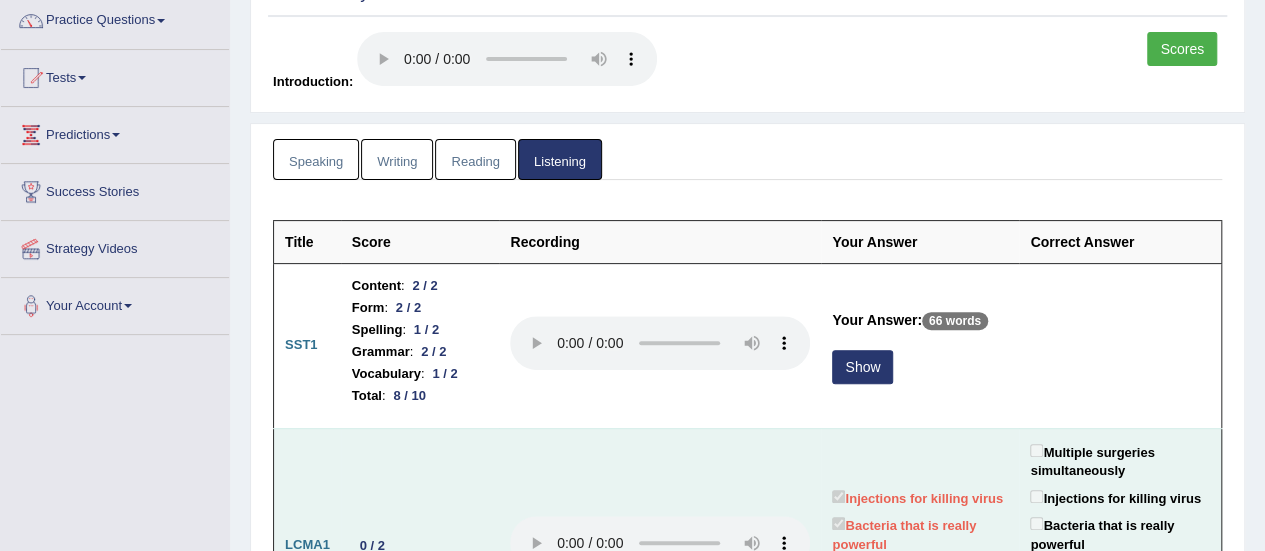 scroll, scrollTop: 0, scrollLeft: 0, axis: both 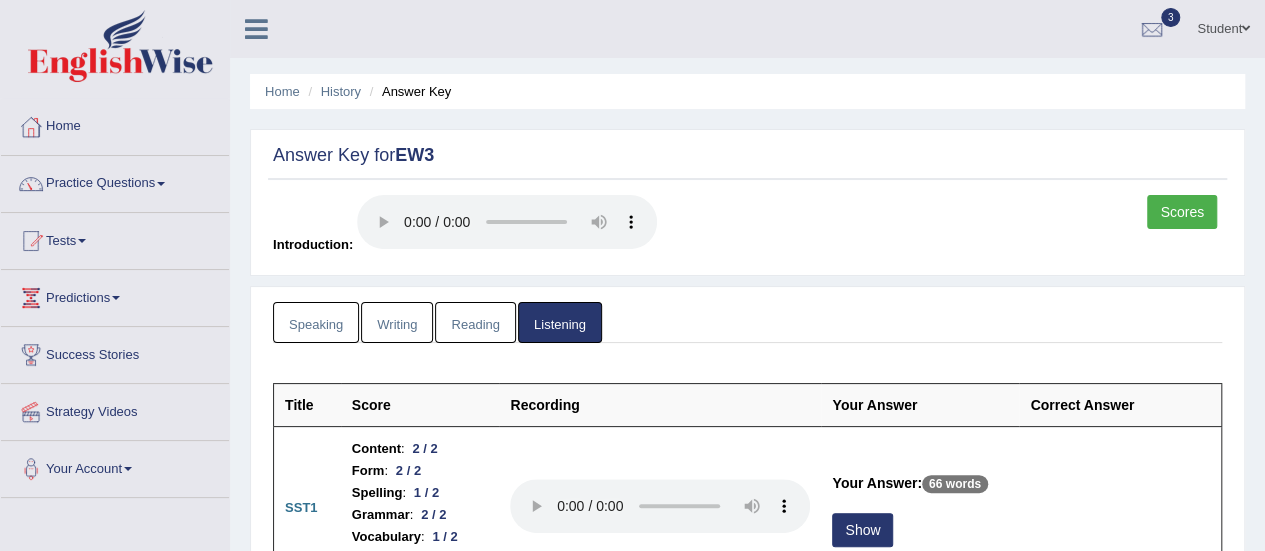 click on "Writing" at bounding box center (397, 322) 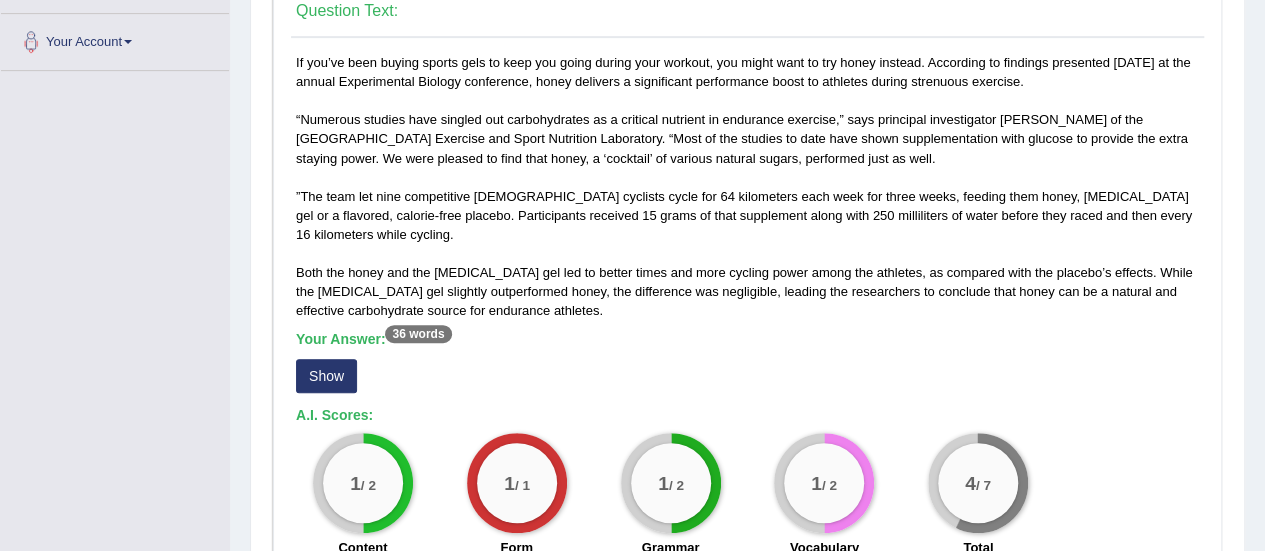 scroll, scrollTop: 200, scrollLeft: 0, axis: vertical 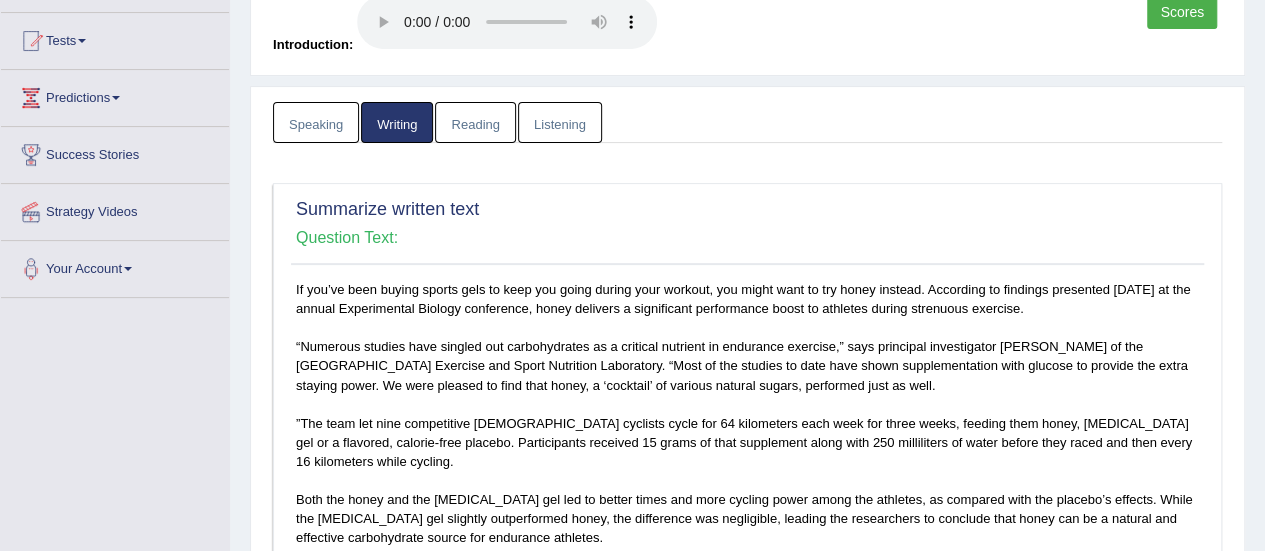 click on "Speaking" at bounding box center (316, 122) 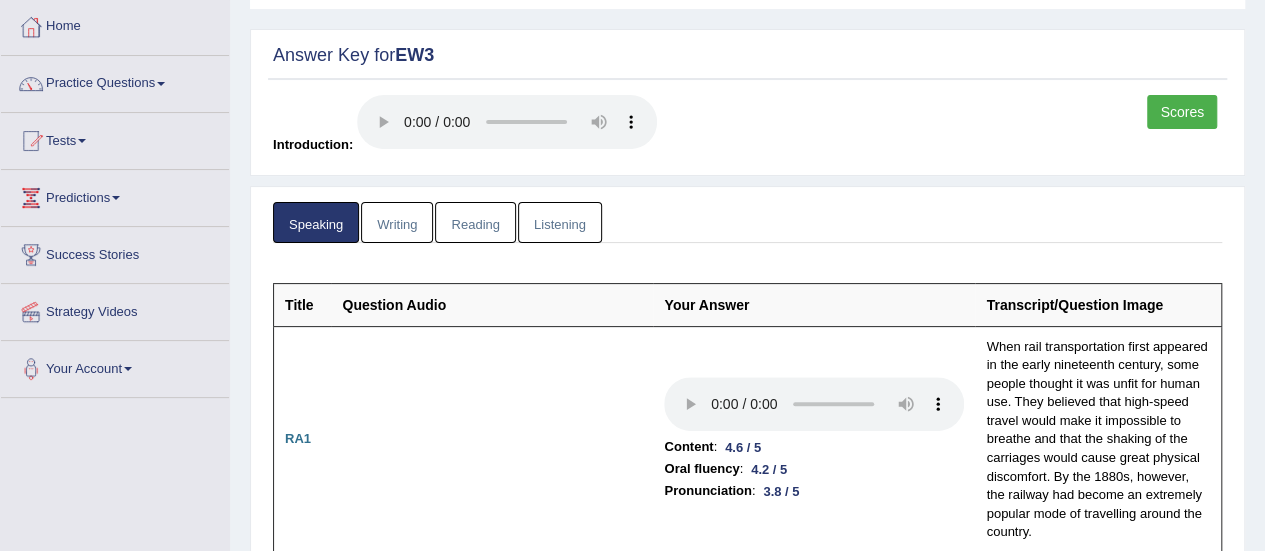 scroll, scrollTop: 0, scrollLeft: 0, axis: both 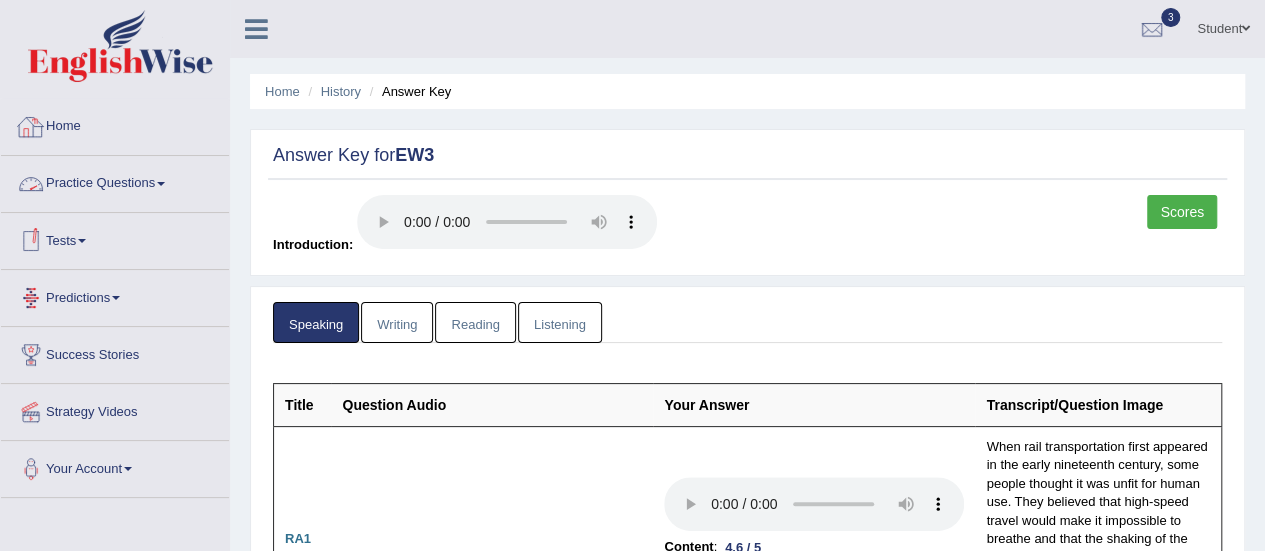 click on "Tests" at bounding box center (115, 238) 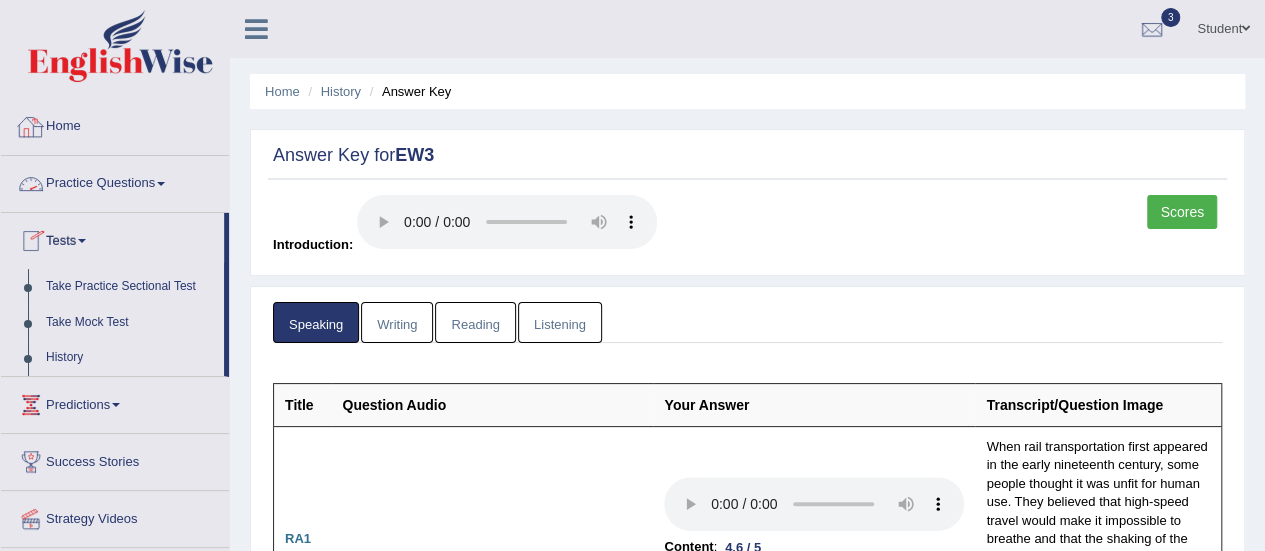 click on "Home" at bounding box center [115, 124] 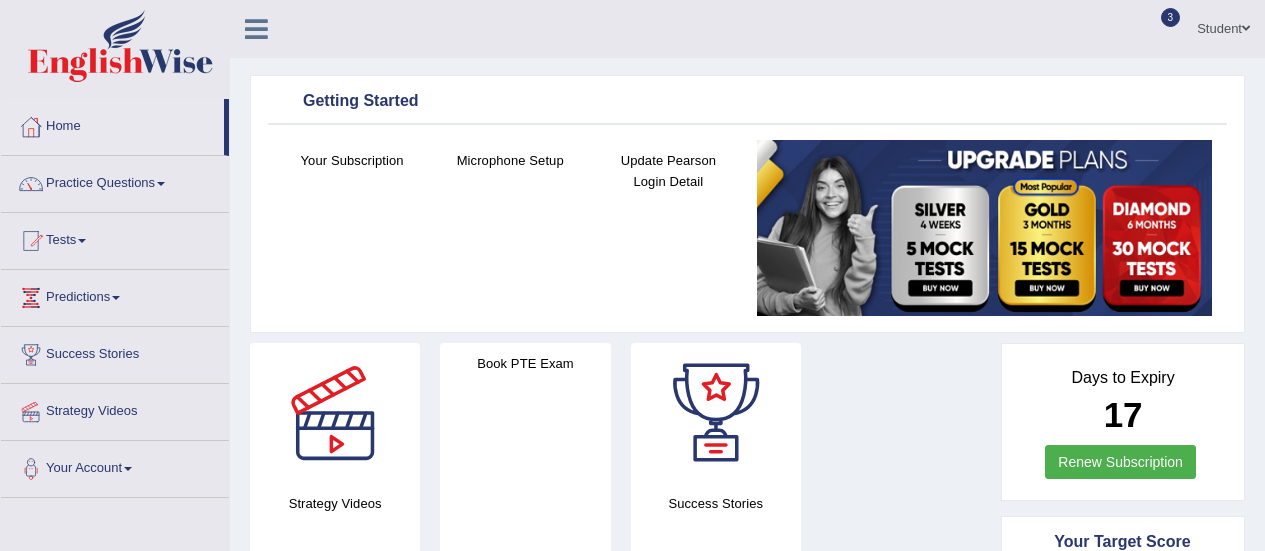scroll, scrollTop: 0, scrollLeft: 0, axis: both 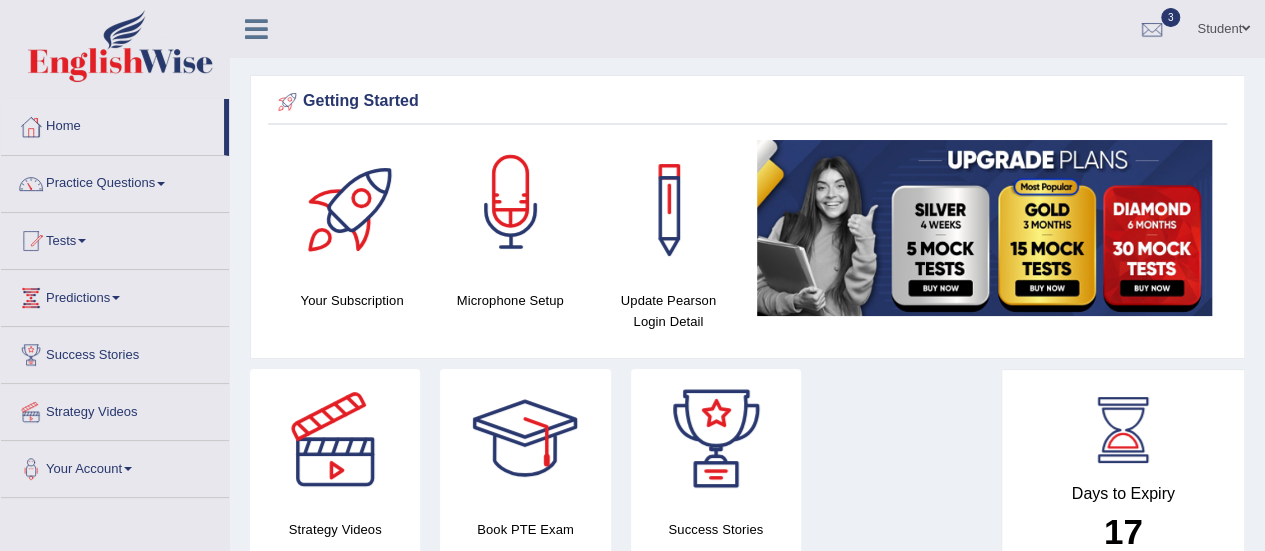 click at bounding box center [511, 210] 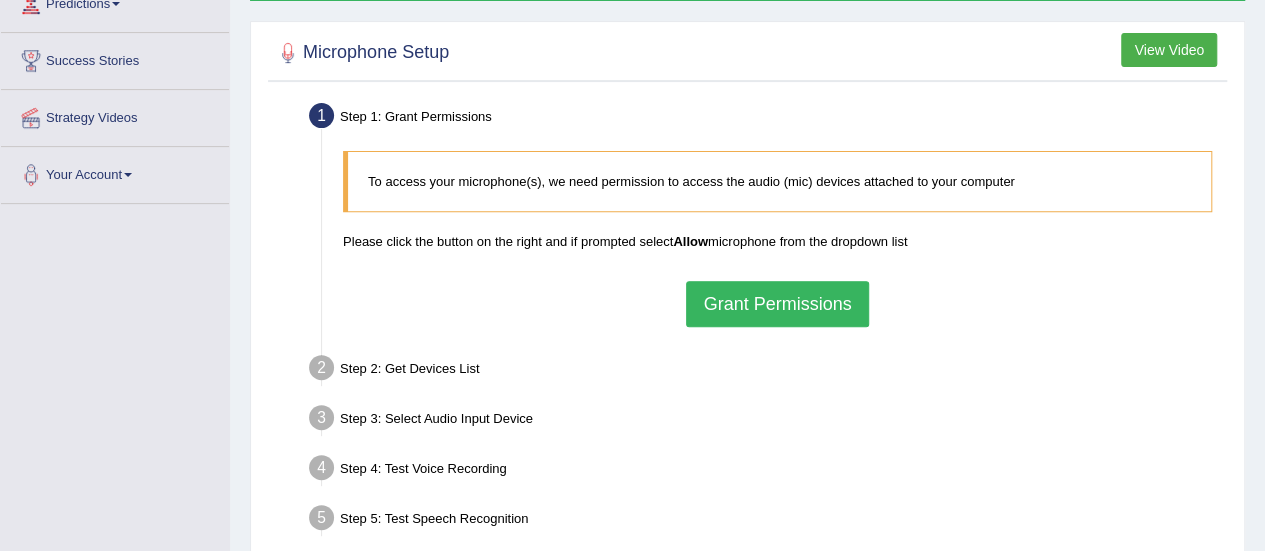 scroll, scrollTop: 300, scrollLeft: 0, axis: vertical 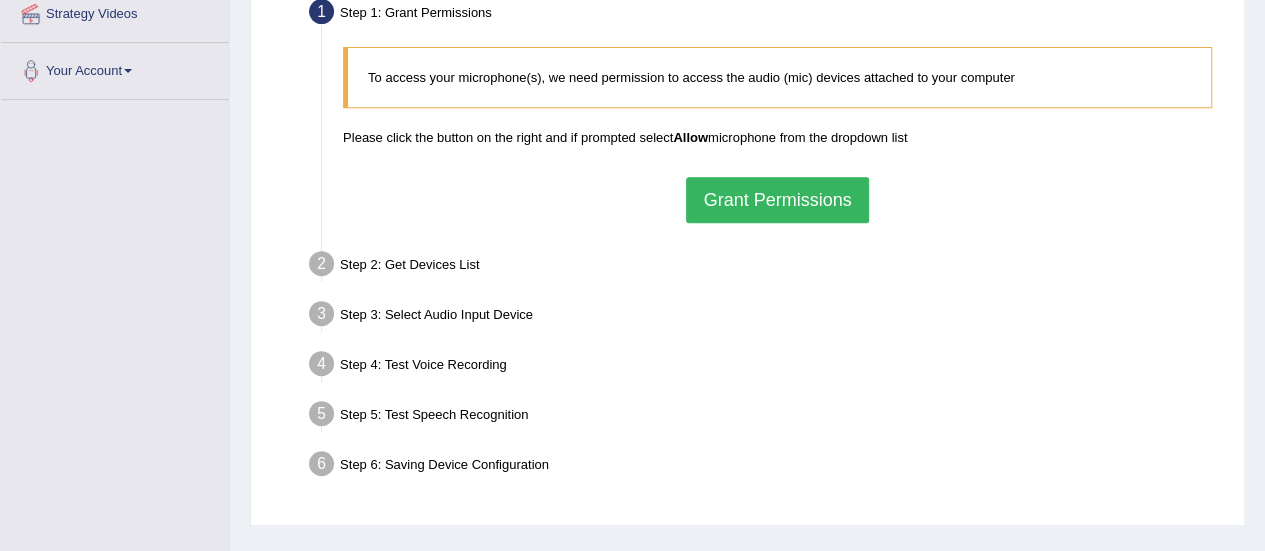 click on "Grant Permissions" at bounding box center (777, 200) 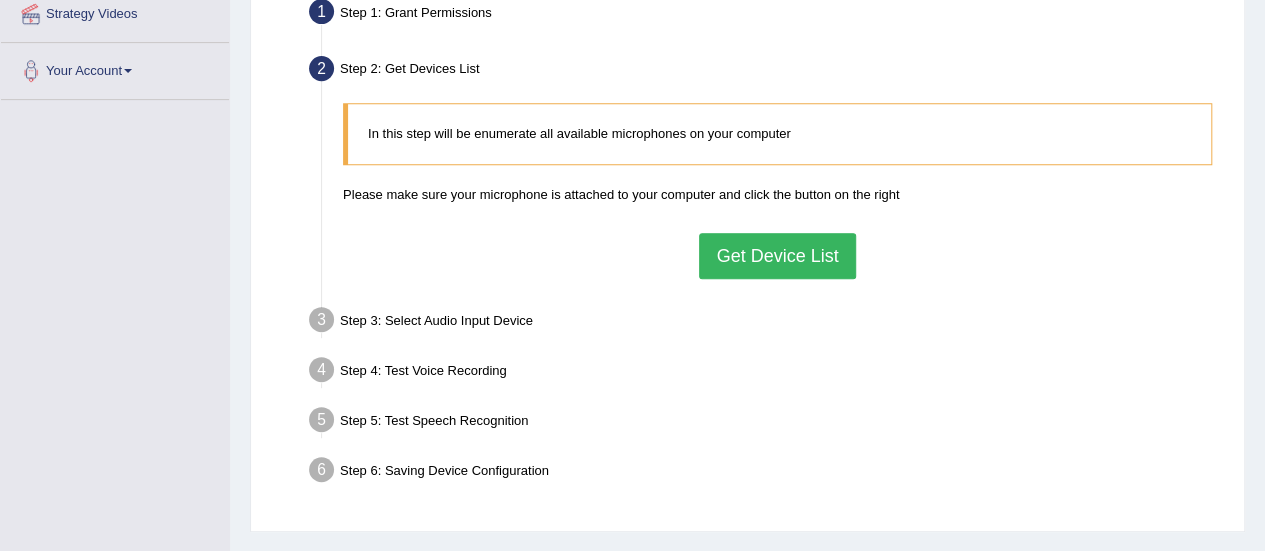 click on "Get Device List" at bounding box center (777, 256) 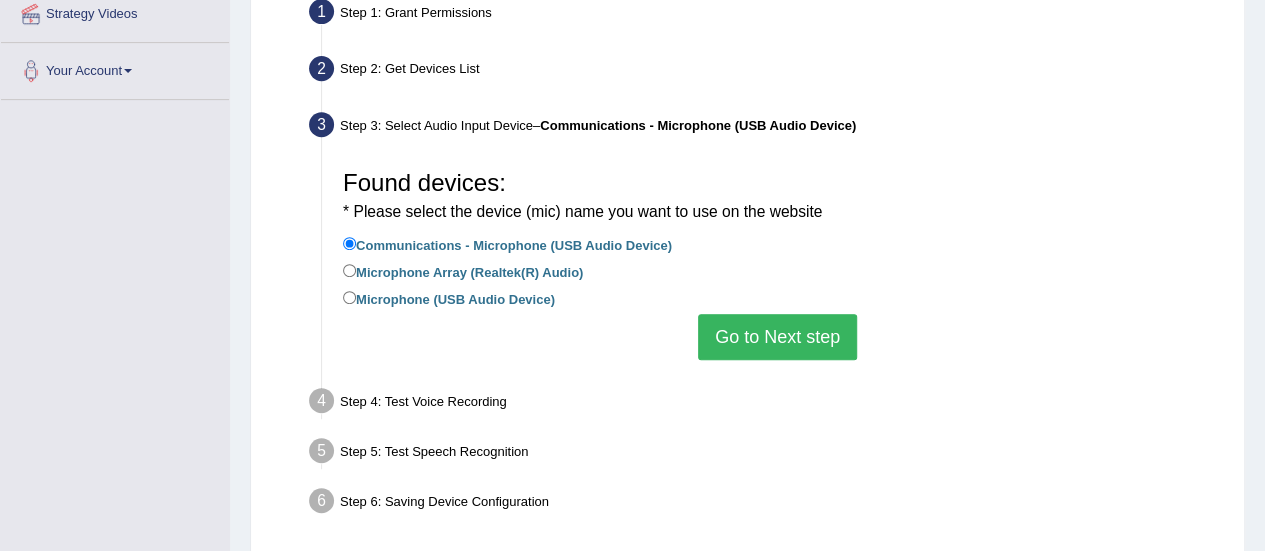 click on "Go to Next step" at bounding box center (777, 337) 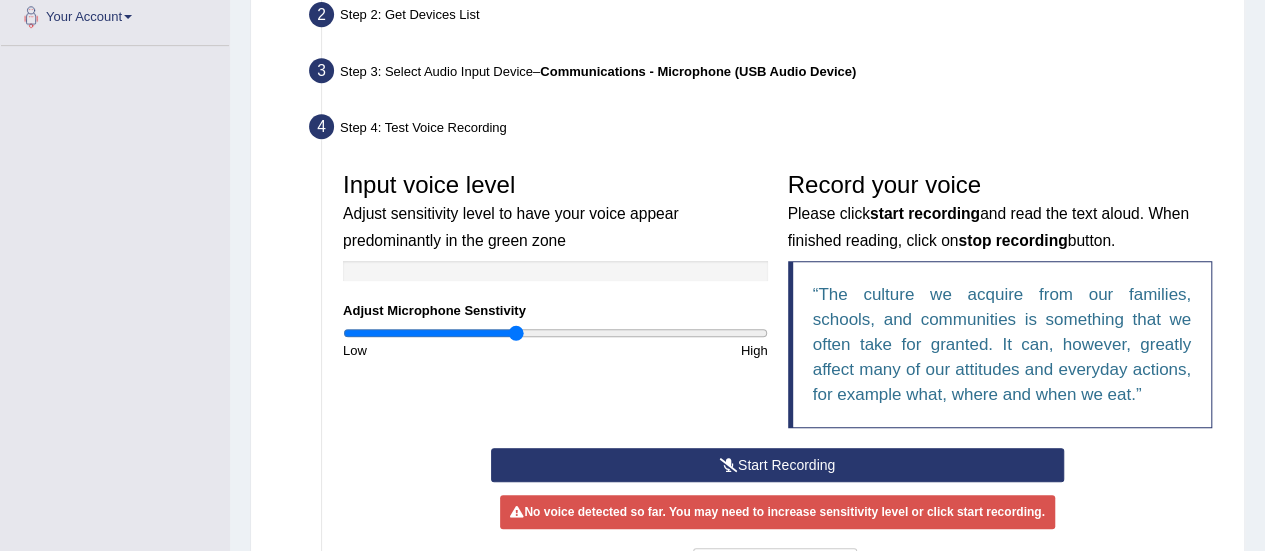 scroll, scrollTop: 498, scrollLeft: 0, axis: vertical 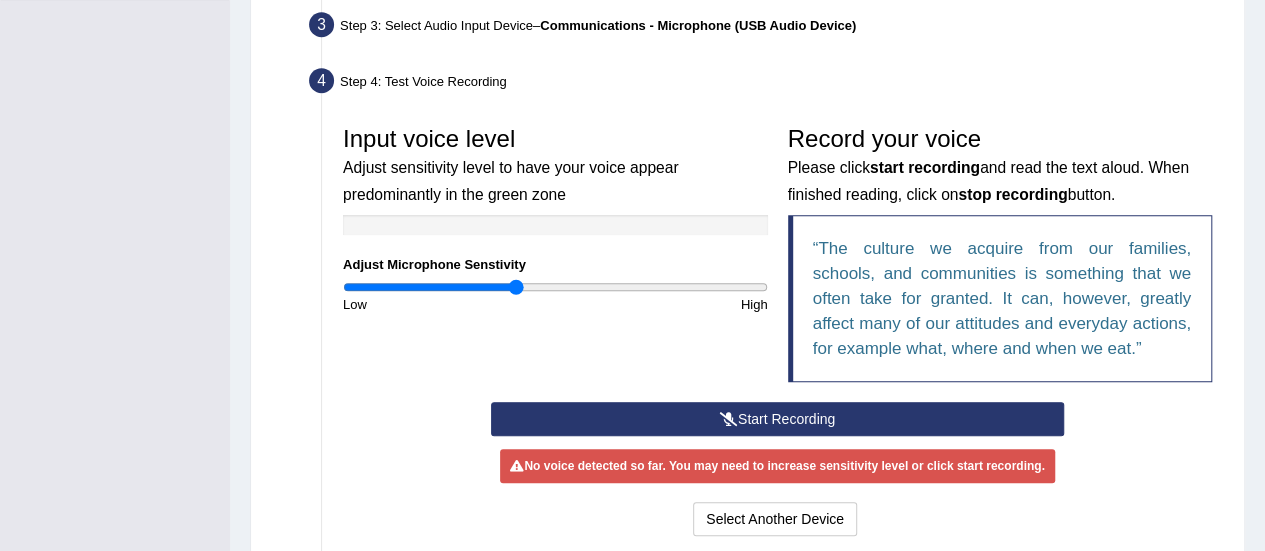 click on "Start Recording" at bounding box center (777, 419) 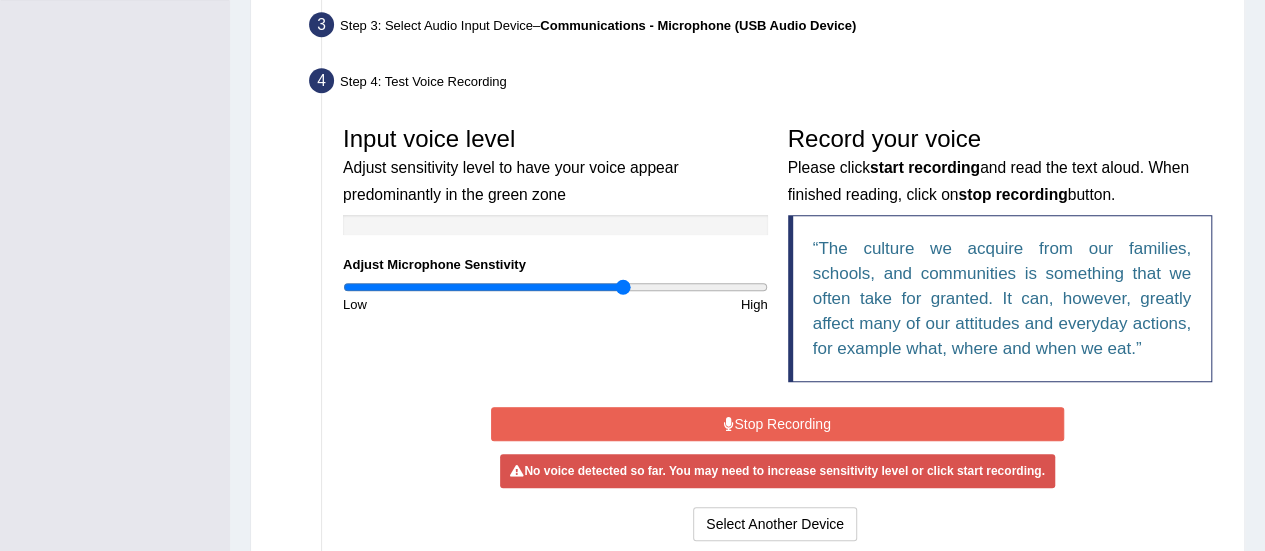 drag, startPoint x: 522, startPoint y: 285, endPoint x: 623, endPoint y: 285, distance: 101 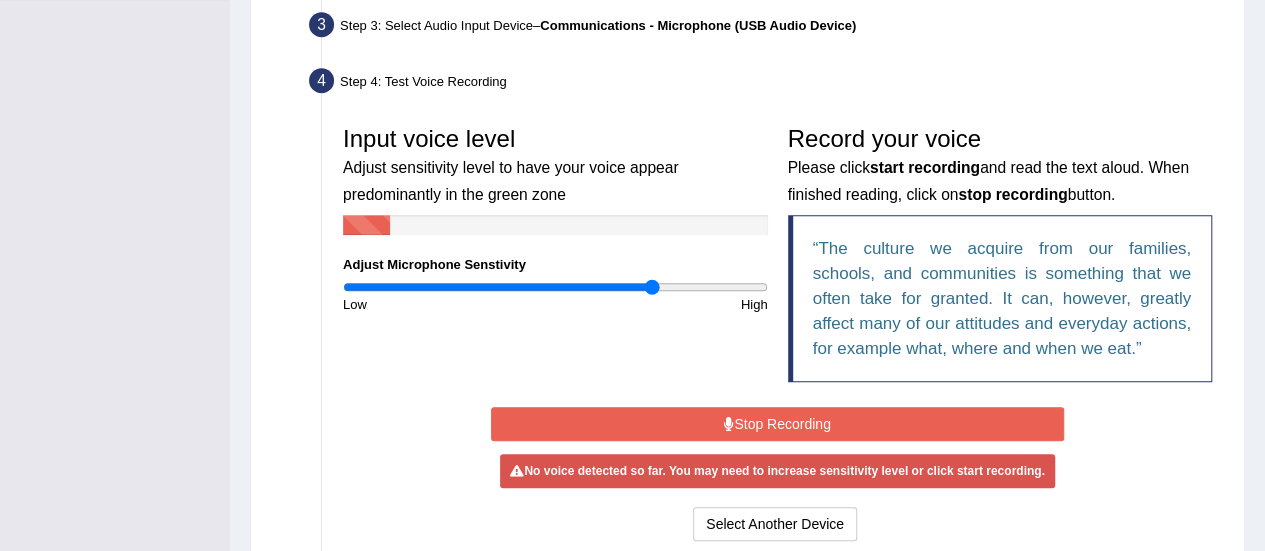 drag, startPoint x: 627, startPoint y: 277, endPoint x: 652, endPoint y: 290, distance: 28.178005 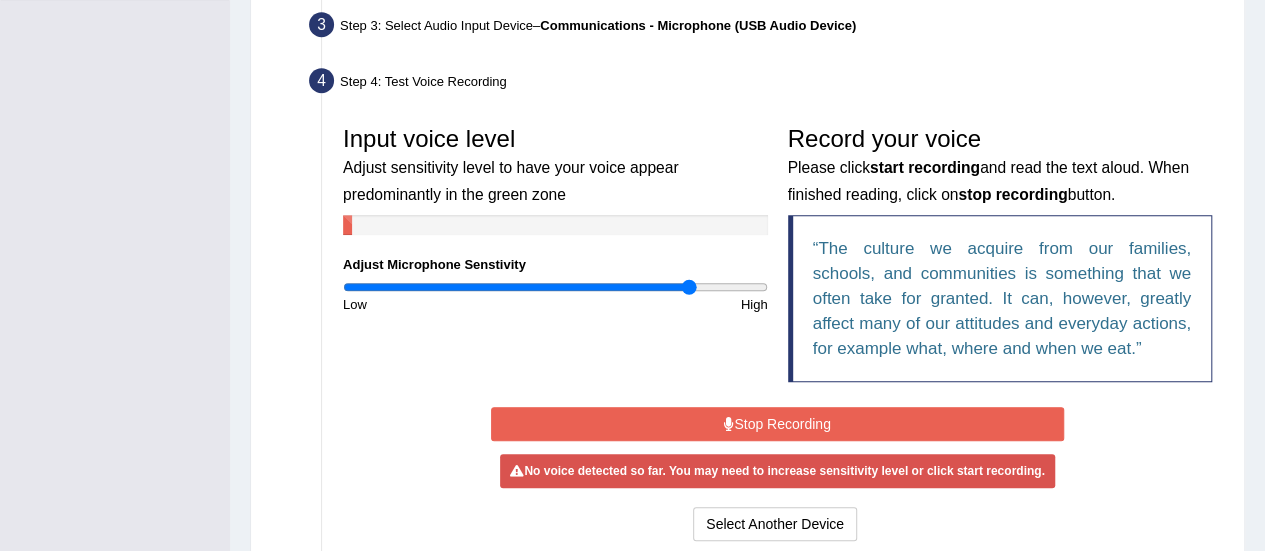 drag, startPoint x: 652, startPoint y: 284, endPoint x: 688, endPoint y: 283, distance: 36.013885 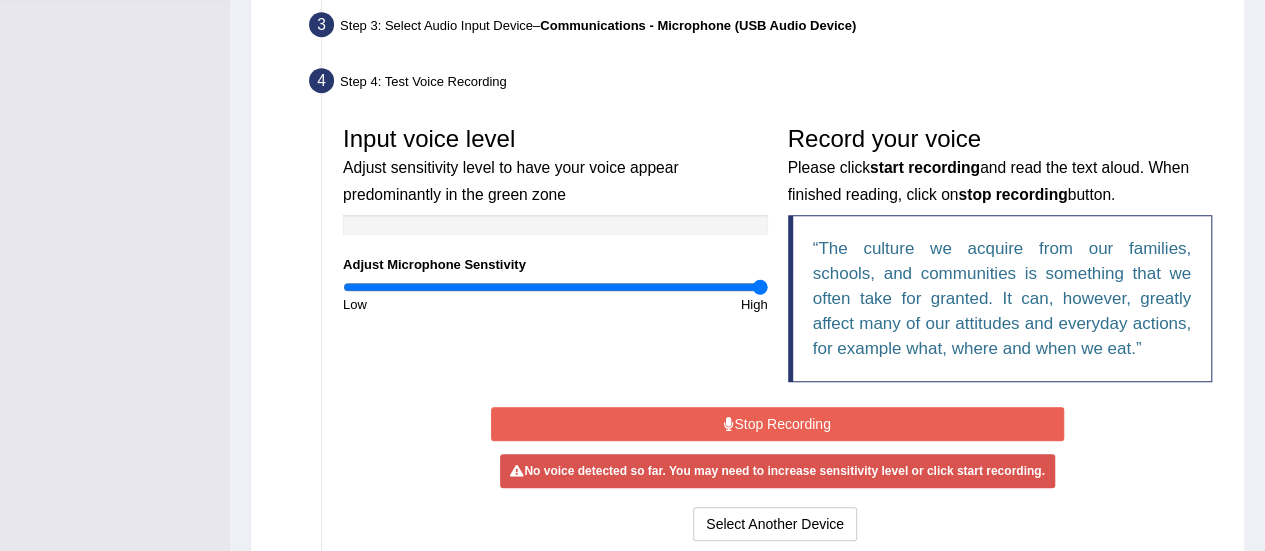 drag, startPoint x: 686, startPoint y: 281, endPoint x: 812, endPoint y: 283, distance: 126.01587 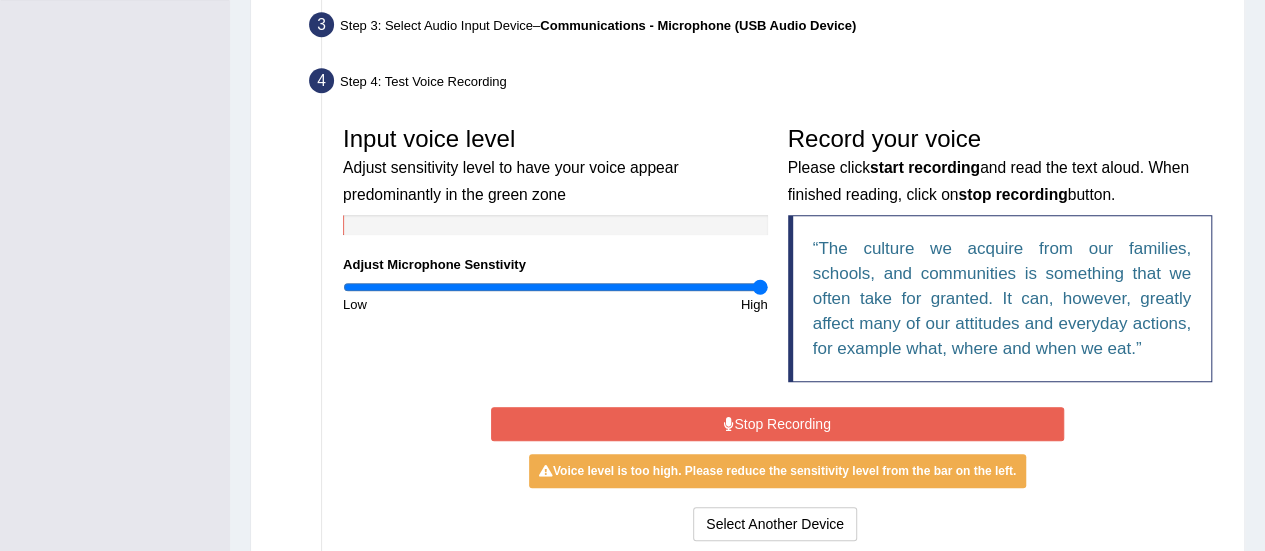 click on "Stop Recording" at bounding box center [777, 424] 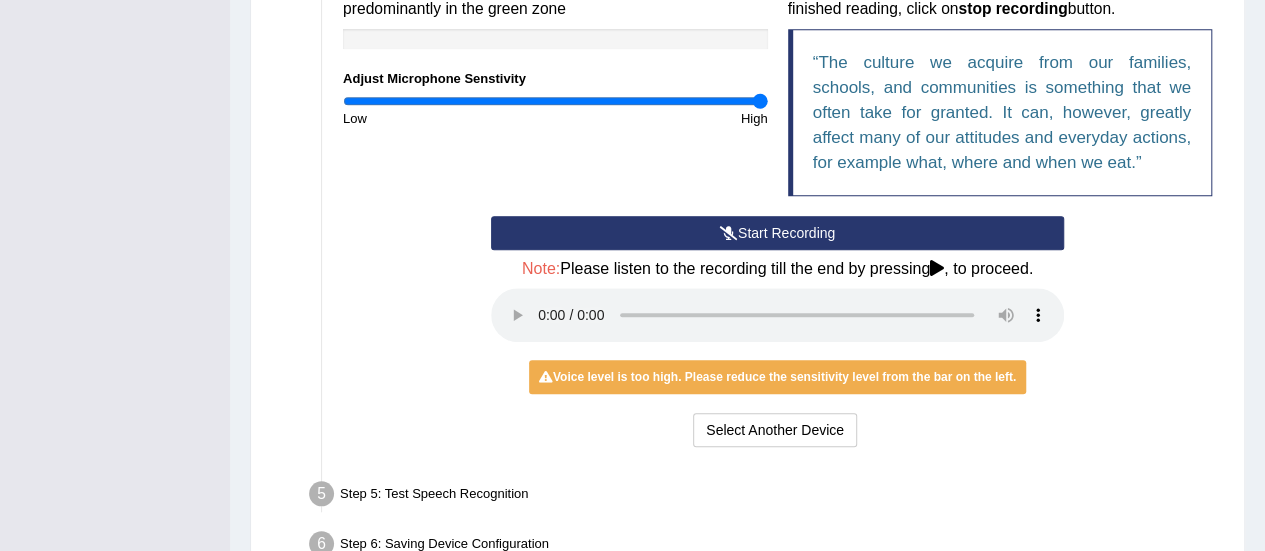 scroll, scrollTop: 598, scrollLeft: 0, axis: vertical 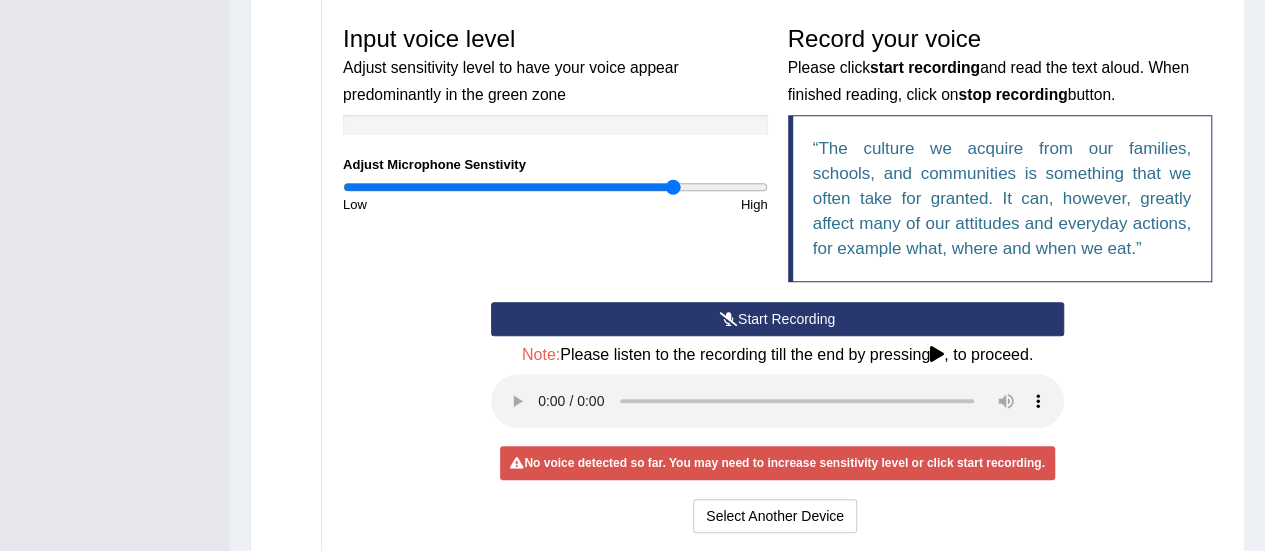drag, startPoint x: 745, startPoint y: 185, endPoint x: 674, endPoint y: 199, distance: 72.36712 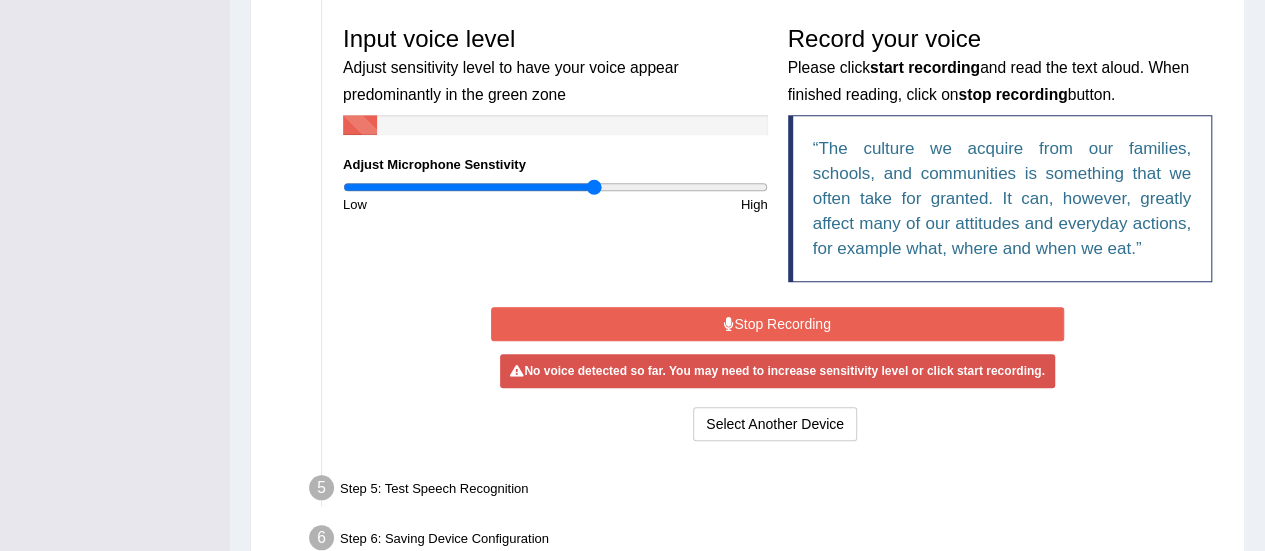drag, startPoint x: 674, startPoint y: 188, endPoint x: 588, endPoint y: 196, distance: 86.37129 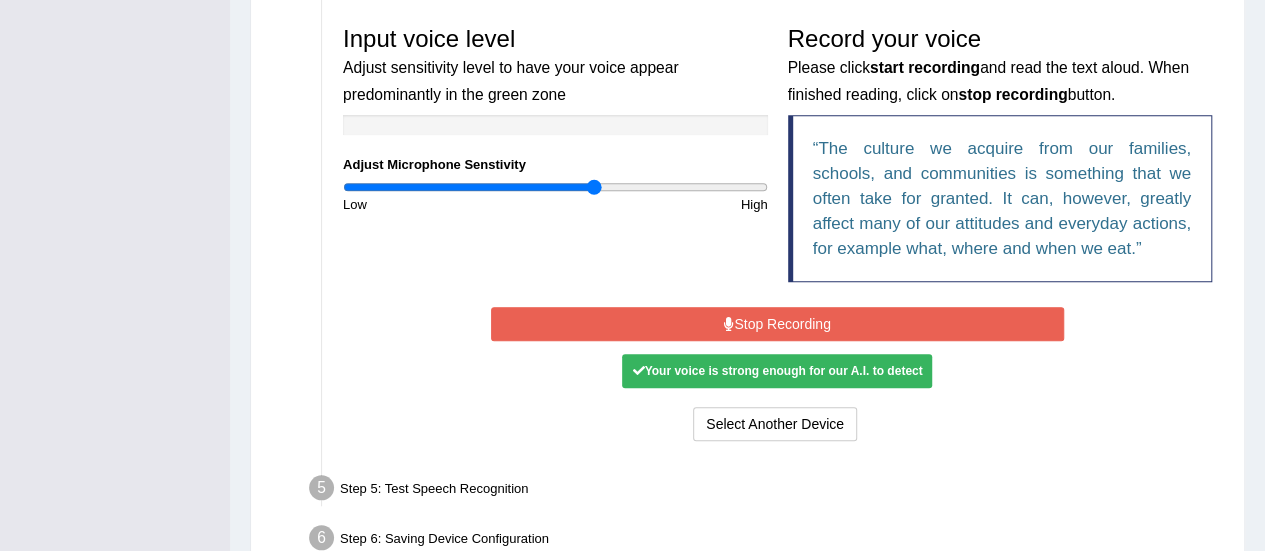 scroll, scrollTop: 708, scrollLeft: 0, axis: vertical 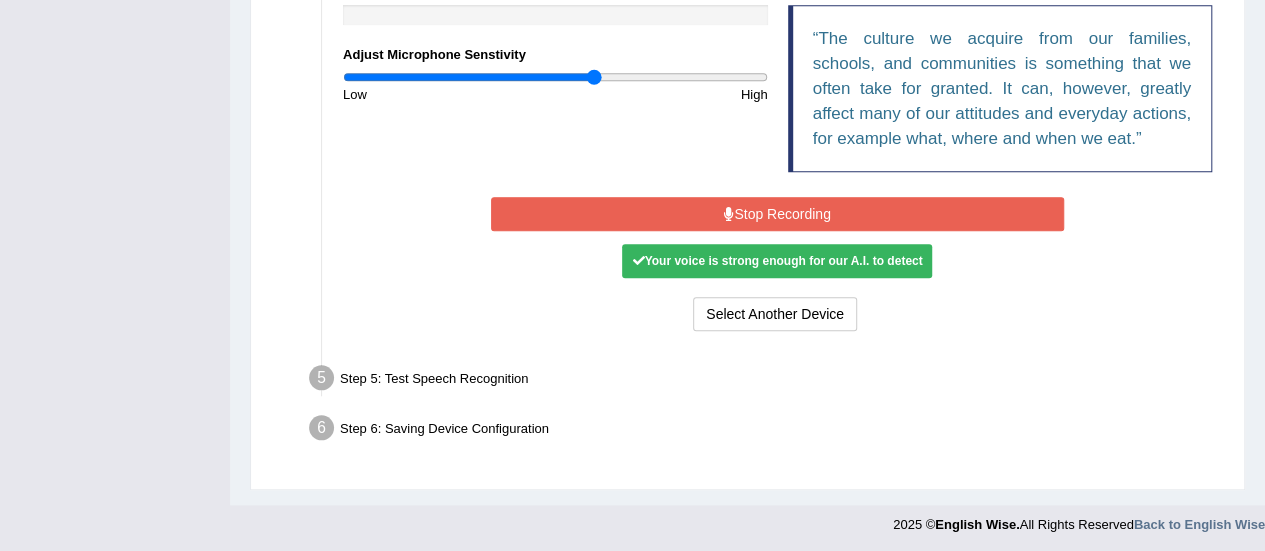 click on "Step 5: Test Speech Recognition" at bounding box center [767, 381] 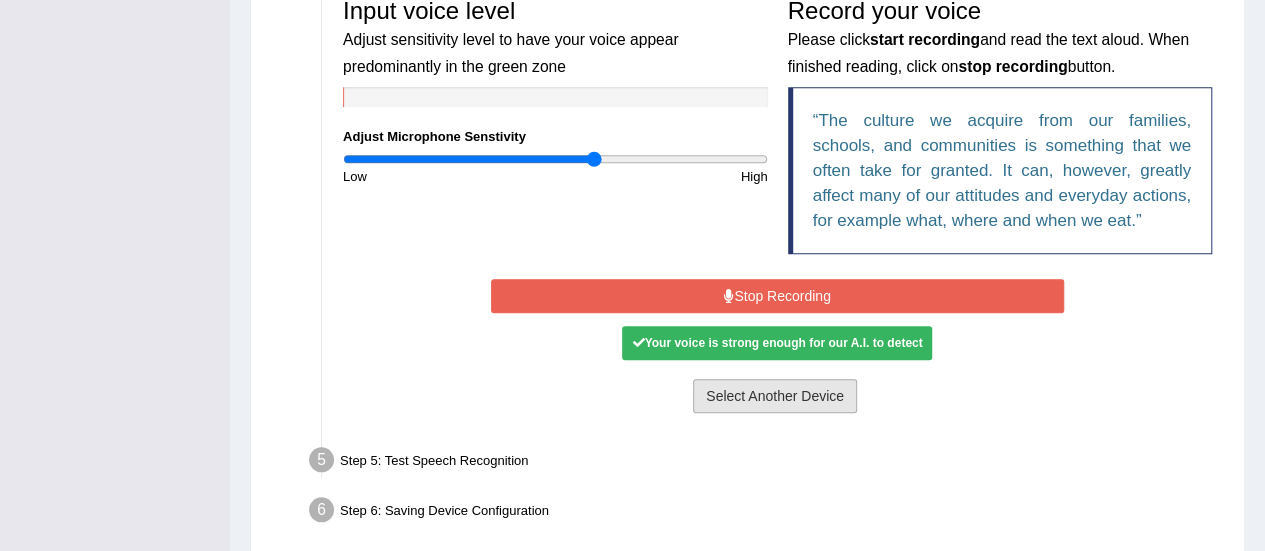 scroll, scrollTop: 708, scrollLeft: 0, axis: vertical 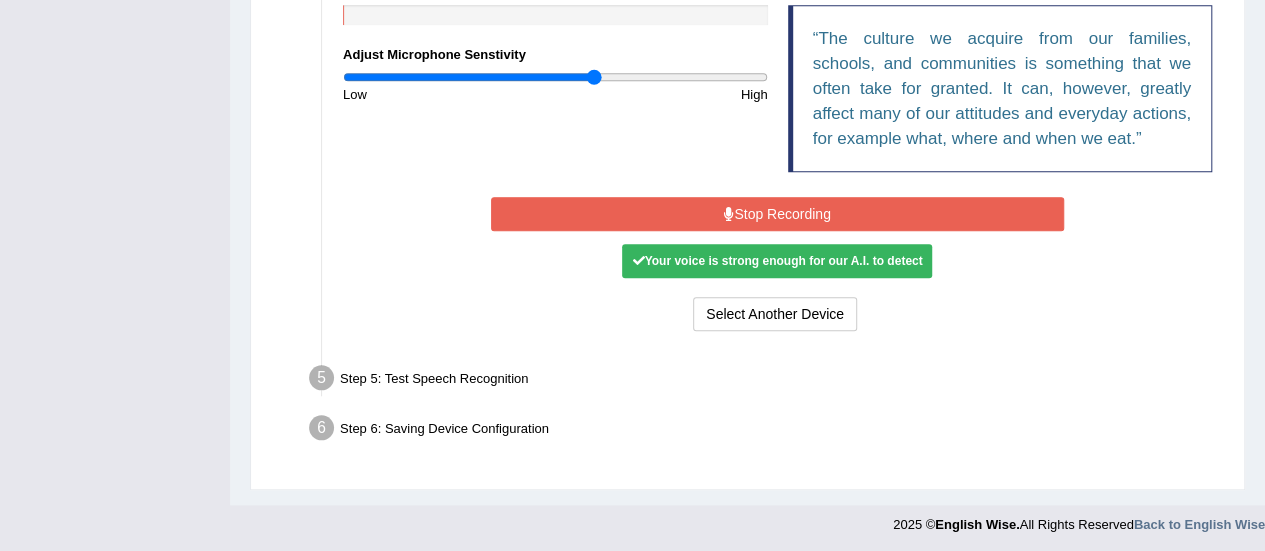 click on "Stop Recording" at bounding box center (777, 214) 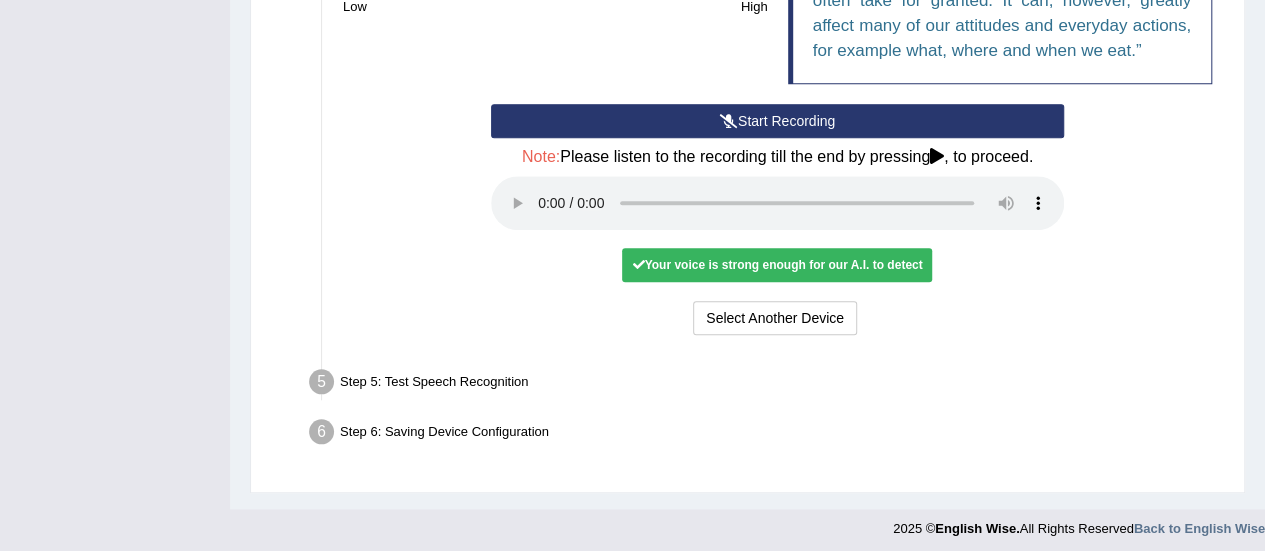 scroll, scrollTop: 799, scrollLeft: 0, axis: vertical 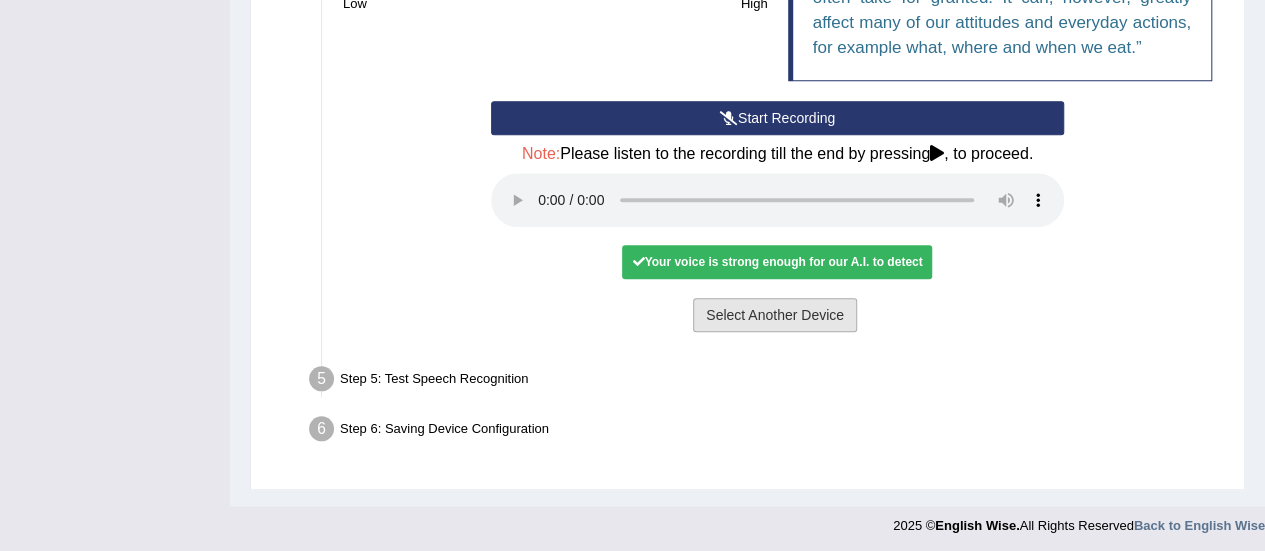 click on "Select Another Device" at bounding box center (775, 315) 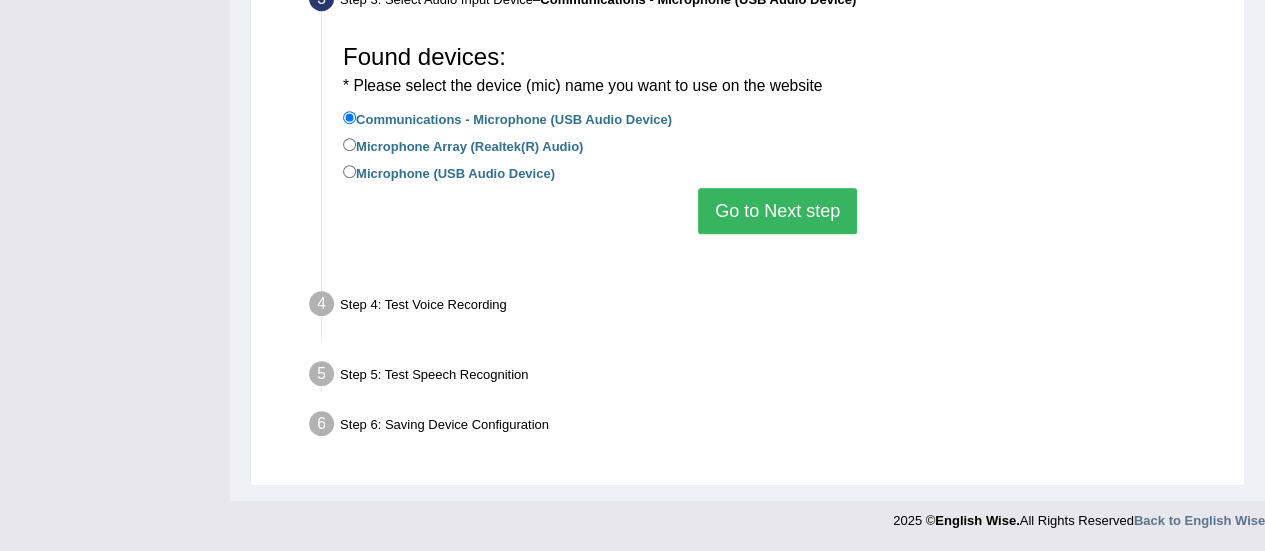 scroll, scrollTop: 498, scrollLeft: 0, axis: vertical 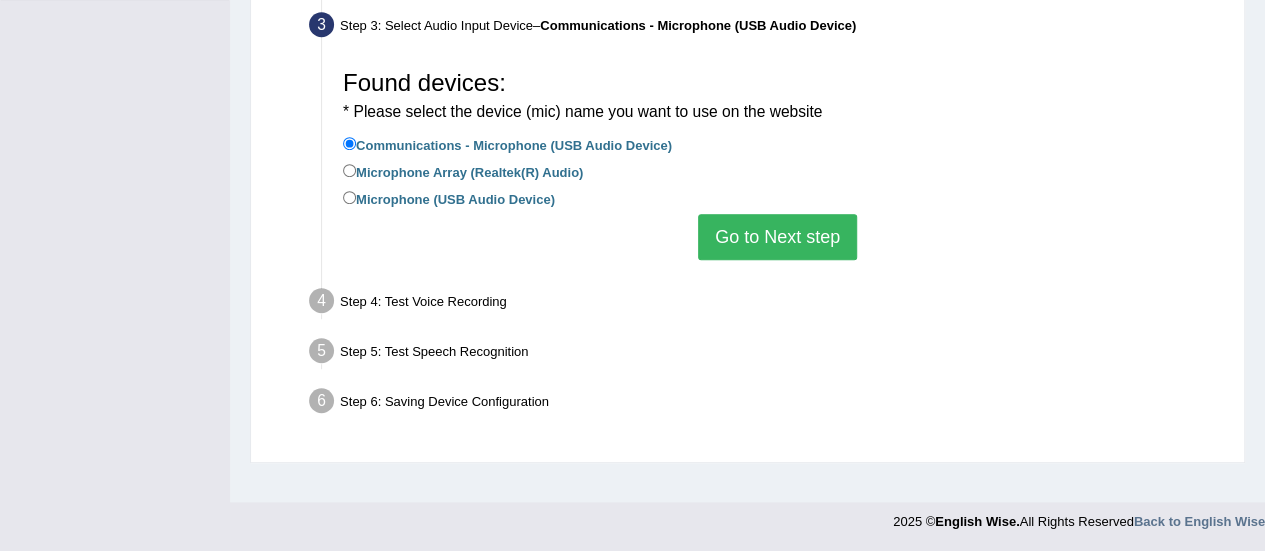 click on "Go to Next step" at bounding box center (777, 237) 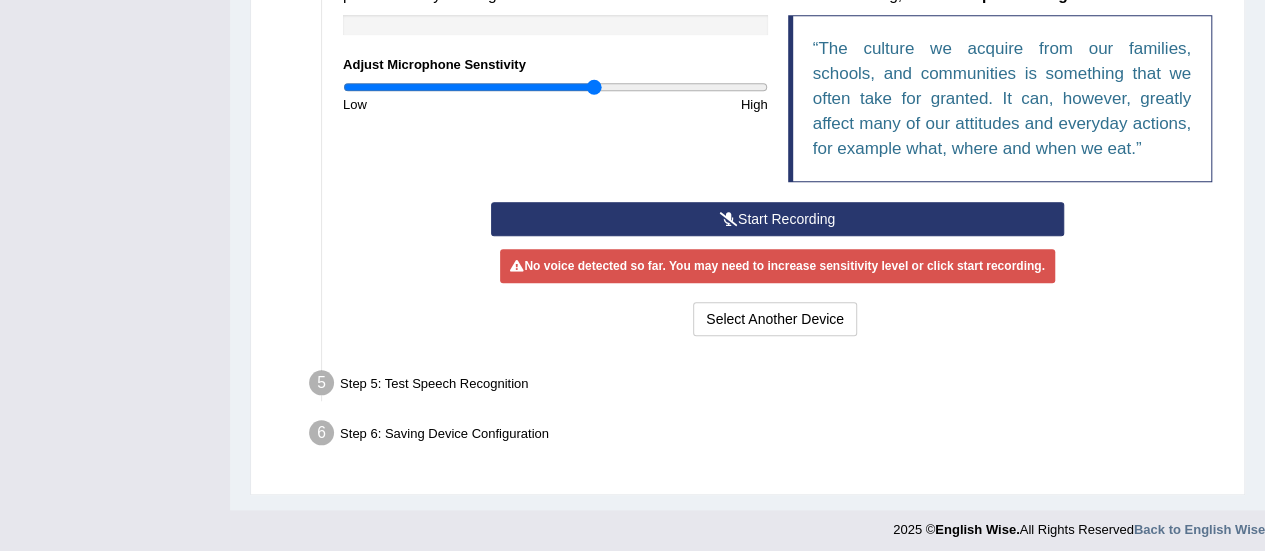 scroll, scrollTop: 702, scrollLeft: 0, axis: vertical 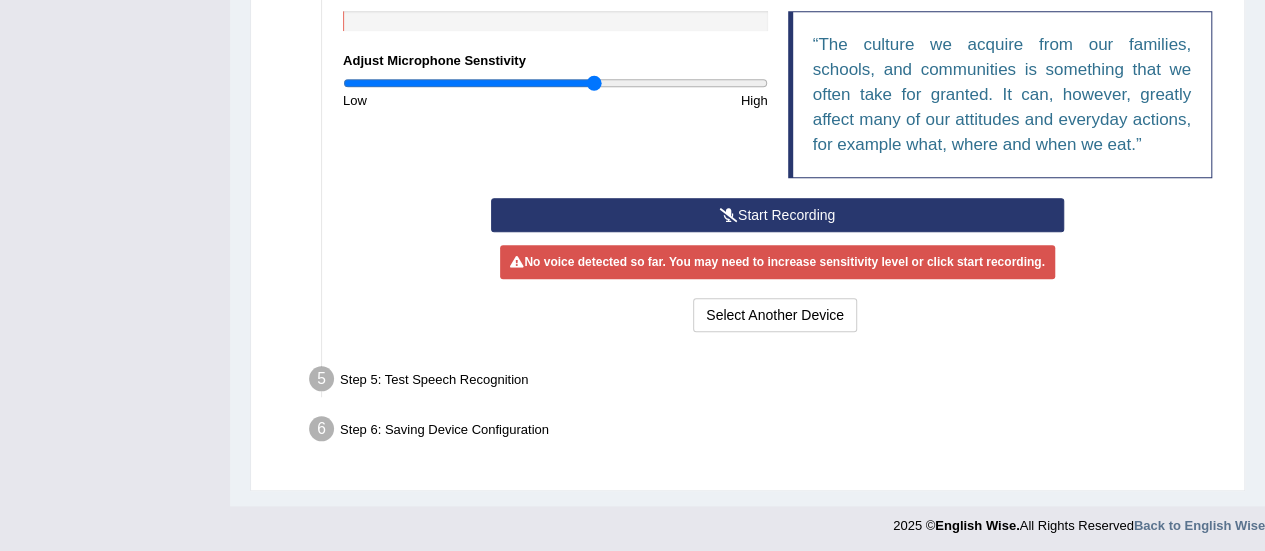 click on "Step 5: Test Speech Recognition" at bounding box center [767, 382] 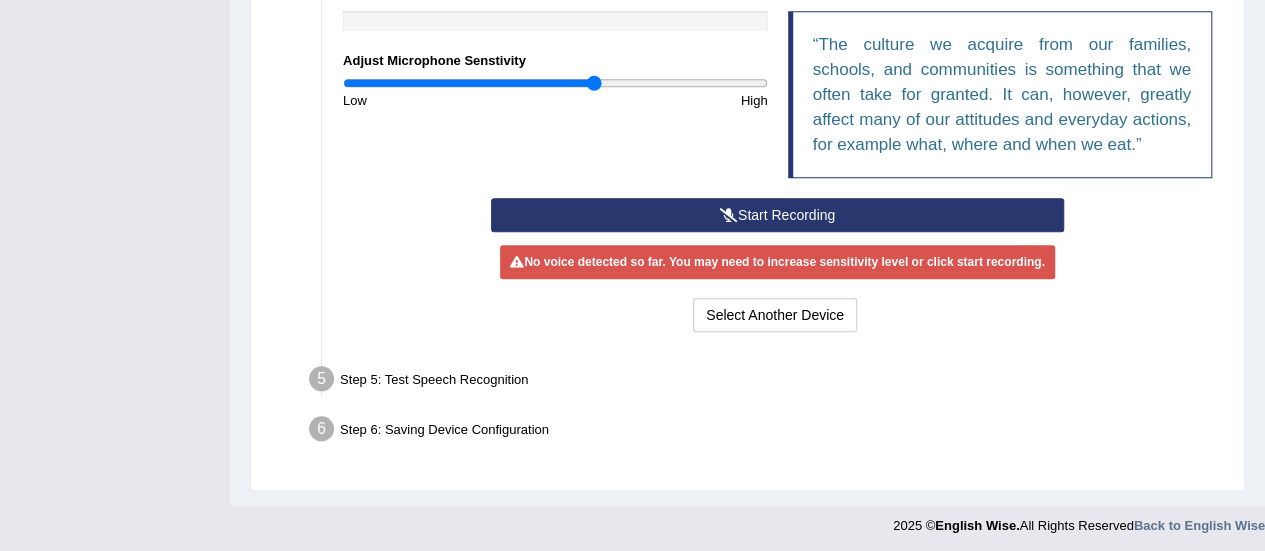 click on "Step 6: Saving Device Configuration" at bounding box center [767, 432] 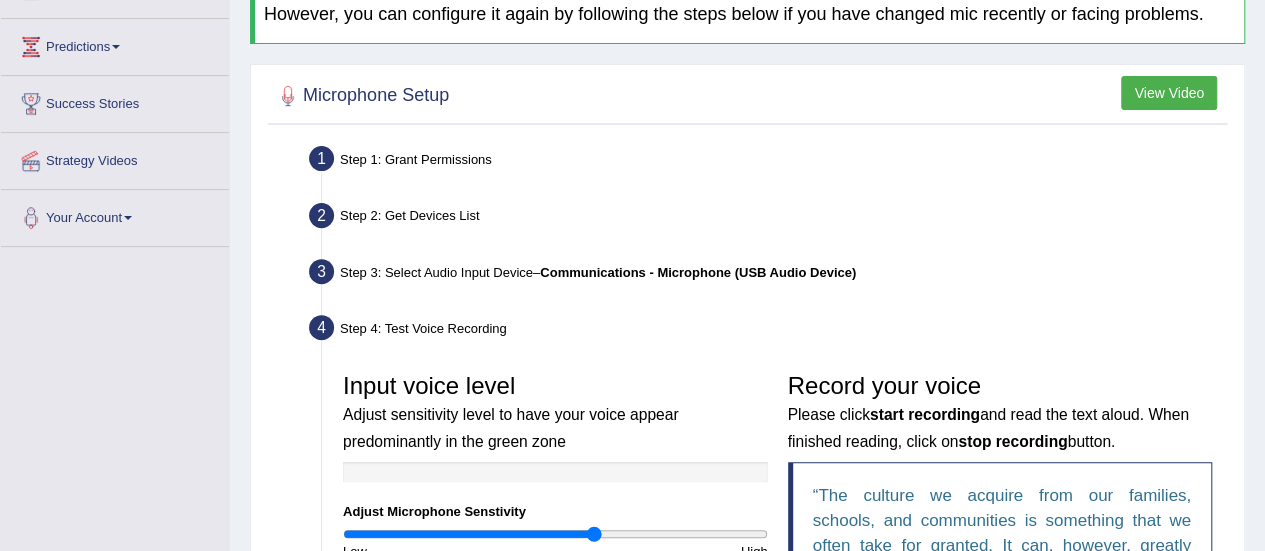 scroll, scrollTop: 0, scrollLeft: 0, axis: both 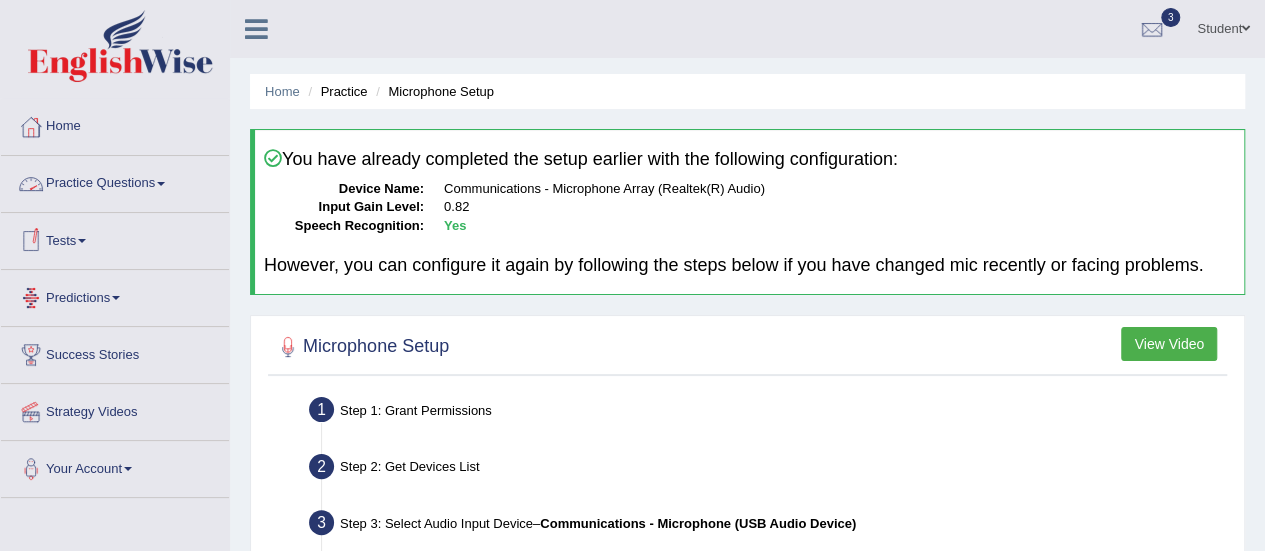 click on "Tests" at bounding box center (115, 238) 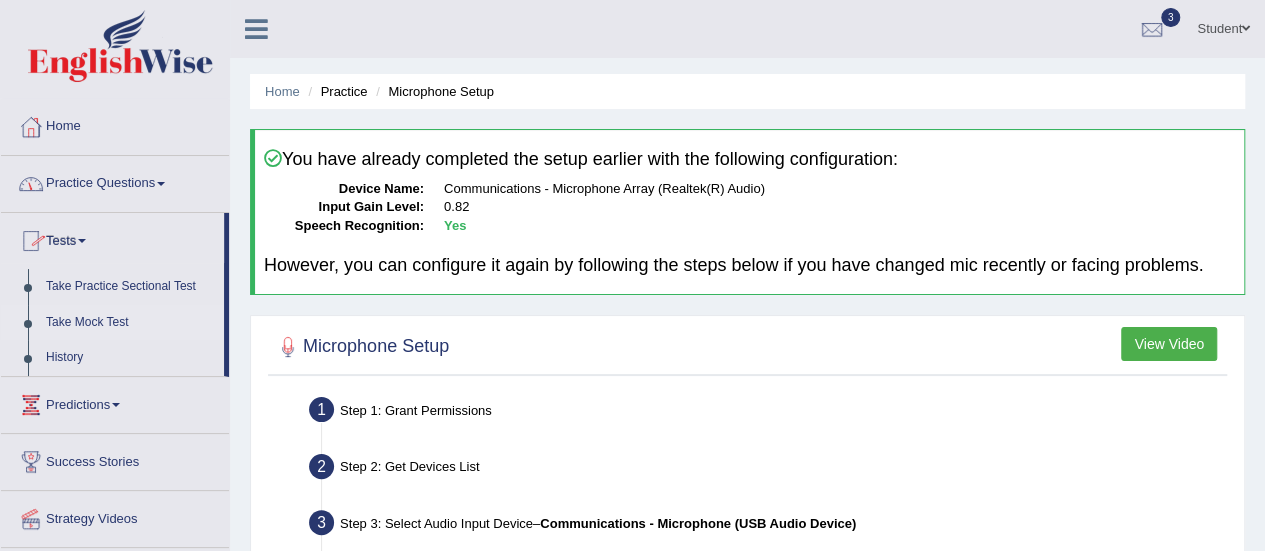 click on "Take Mock Test" at bounding box center (130, 323) 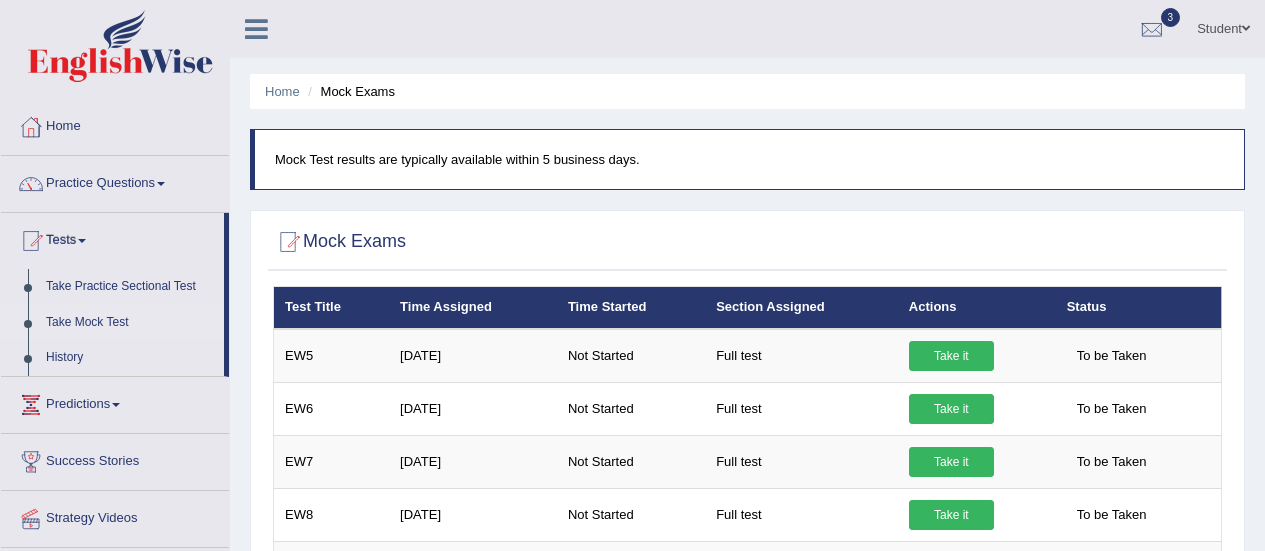 scroll, scrollTop: 452, scrollLeft: 0, axis: vertical 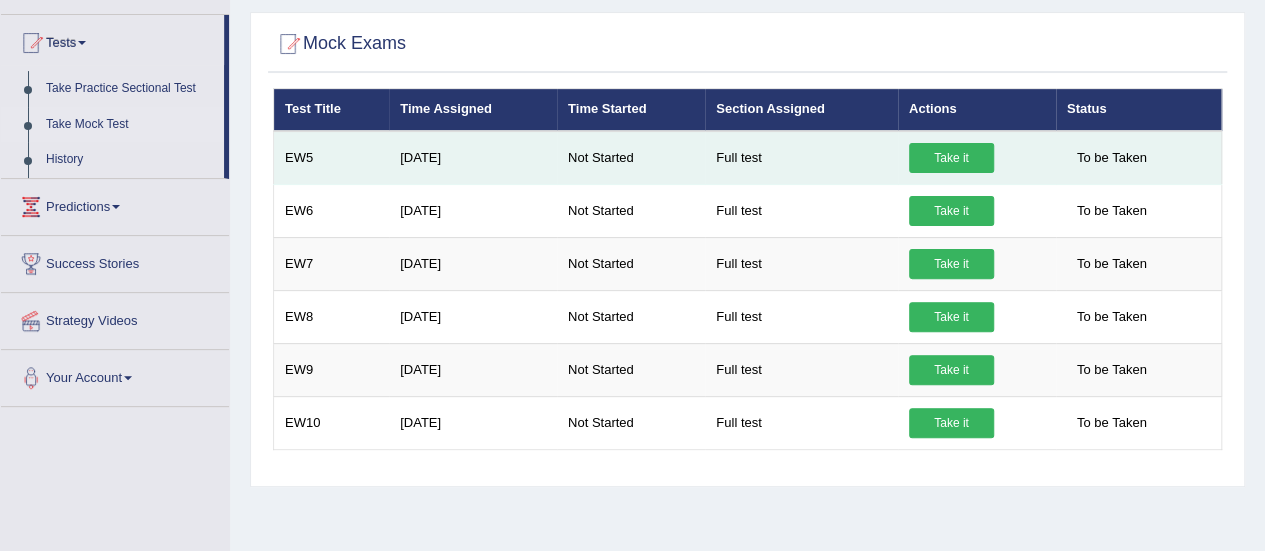 click on "Take it" at bounding box center (951, 158) 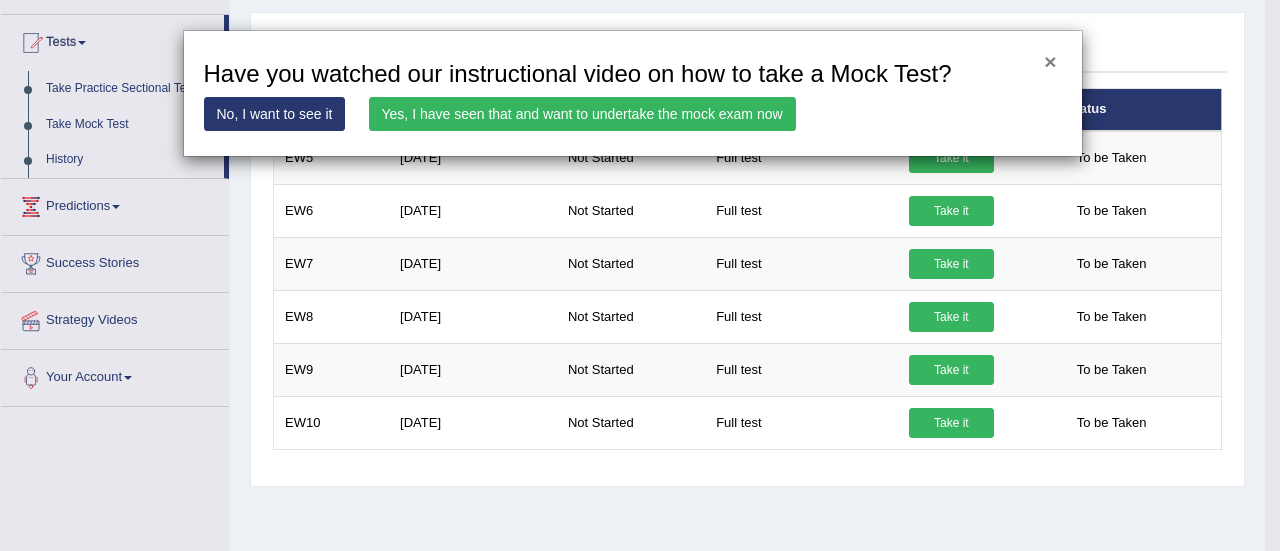 click on "×" at bounding box center [1050, 61] 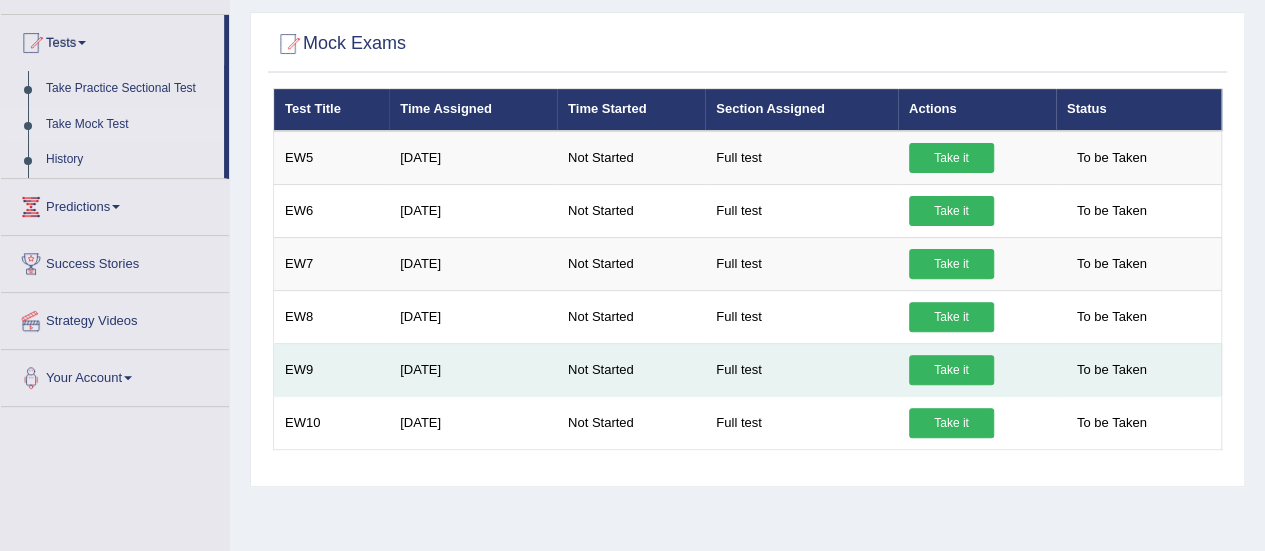 click on "Take it" at bounding box center (951, 370) 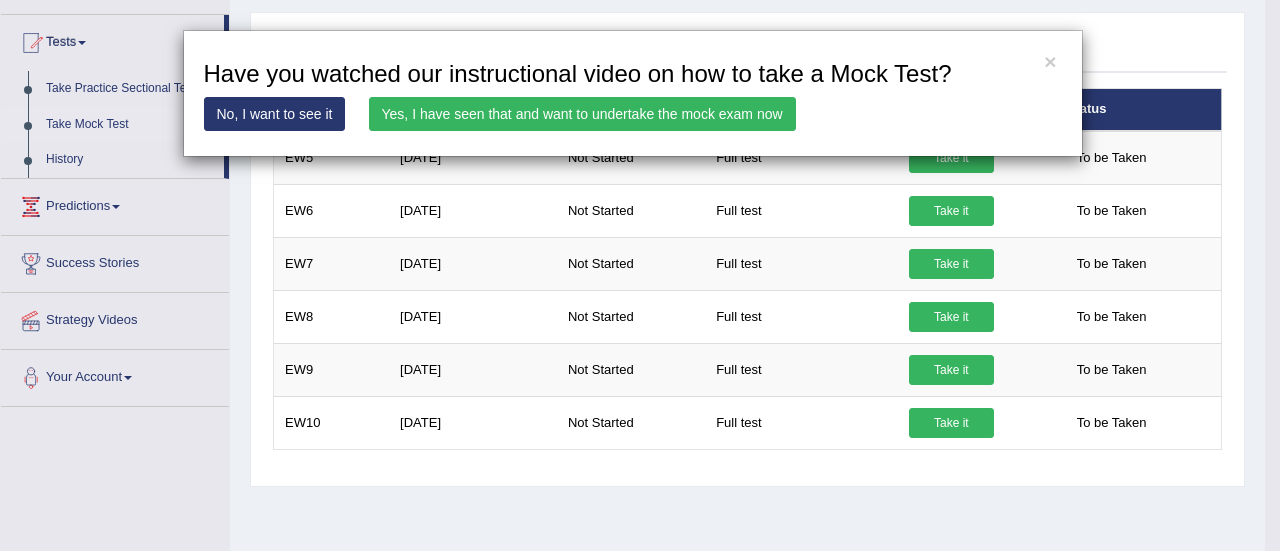 click on "Yes, I have seen that and want to undertake the mock exam now" at bounding box center (582, 114) 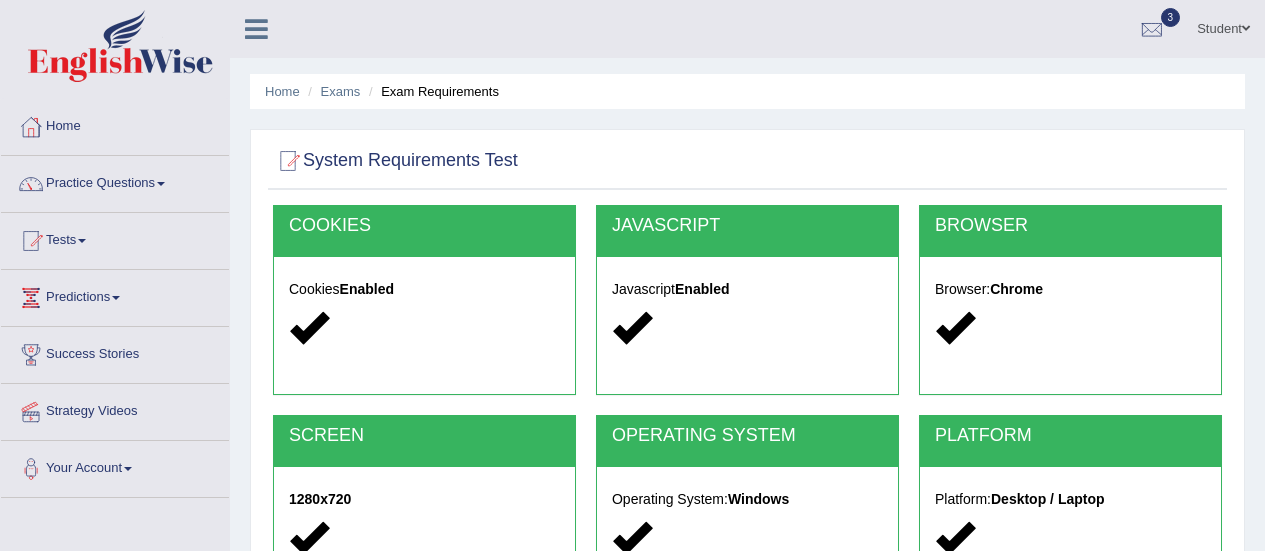 scroll, scrollTop: 0, scrollLeft: 0, axis: both 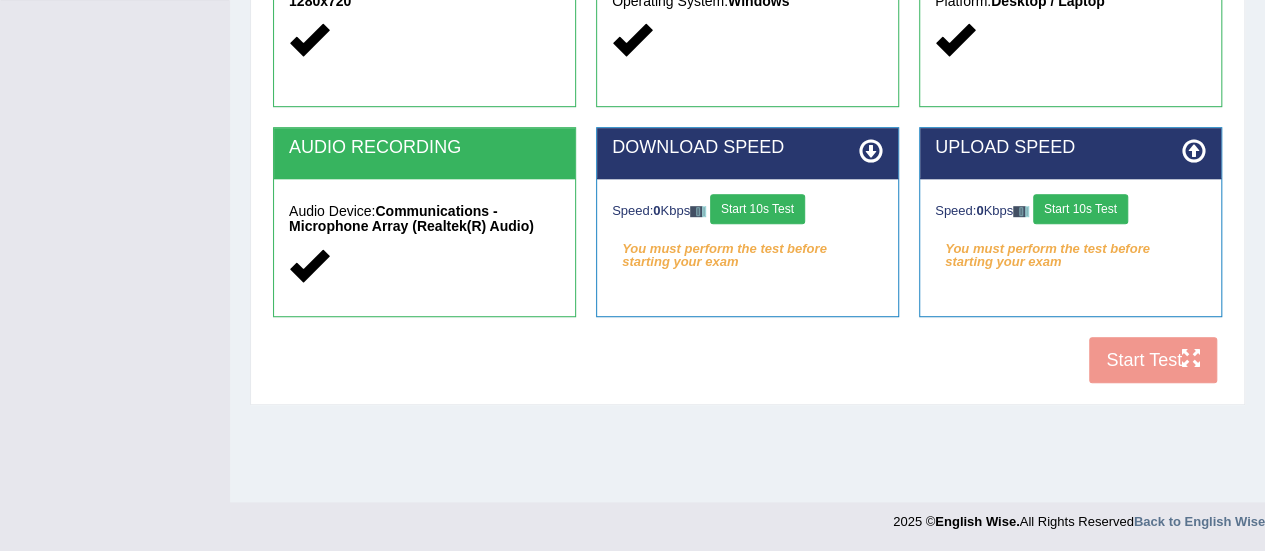 click on "Start 10s Test" at bounding box center (757, 209) 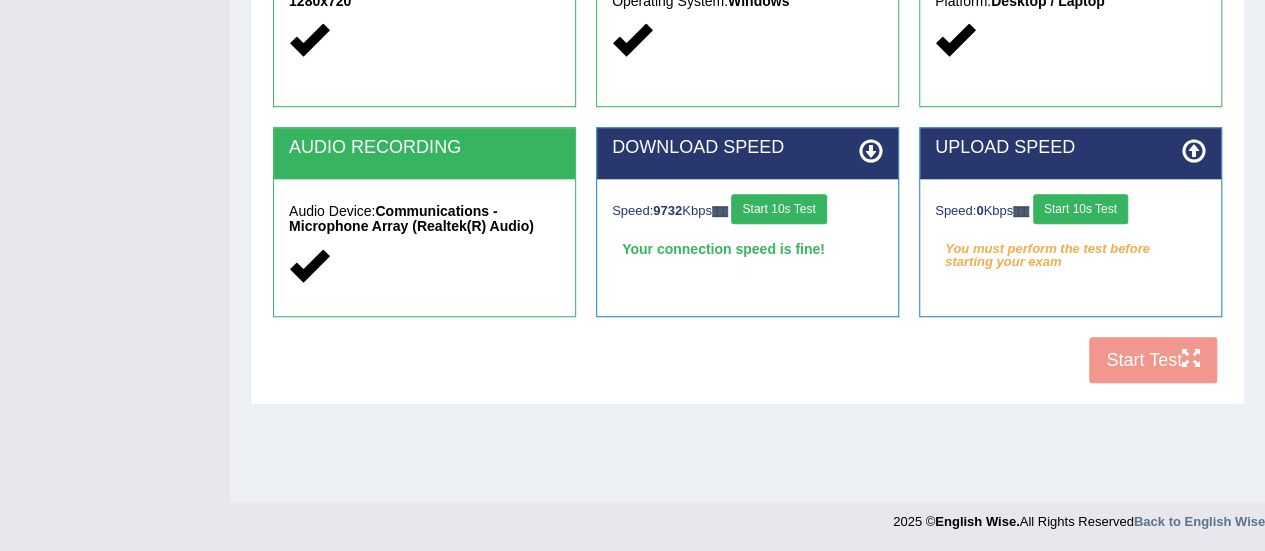 click on "Start 10s Test" at bounding box center (1080, 209) 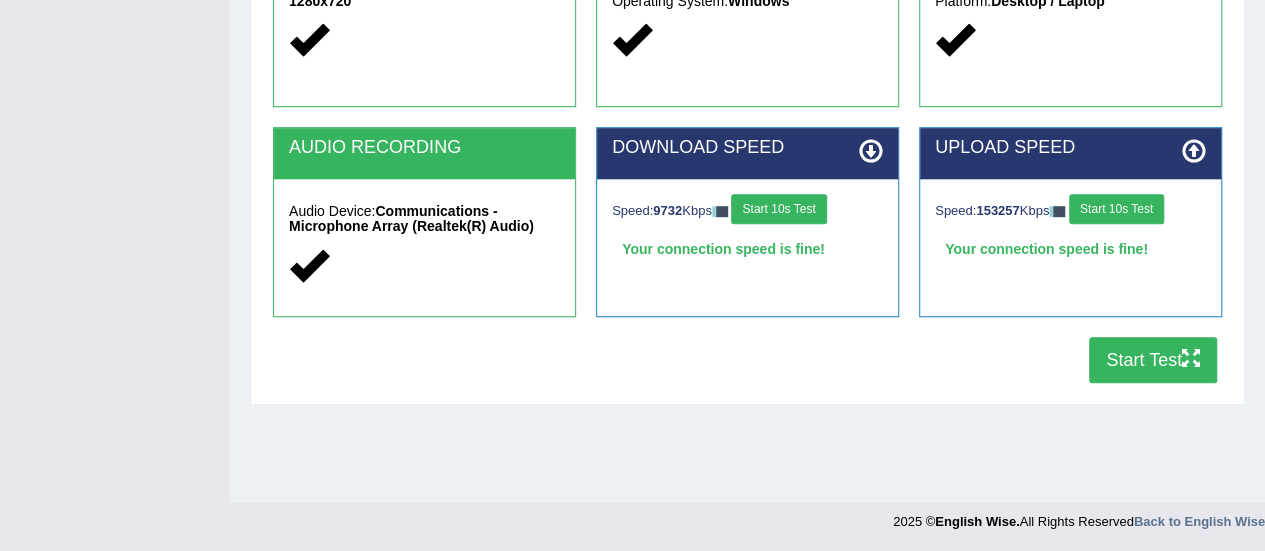 click on "Start Test" at bounding box center (1153, 360) 